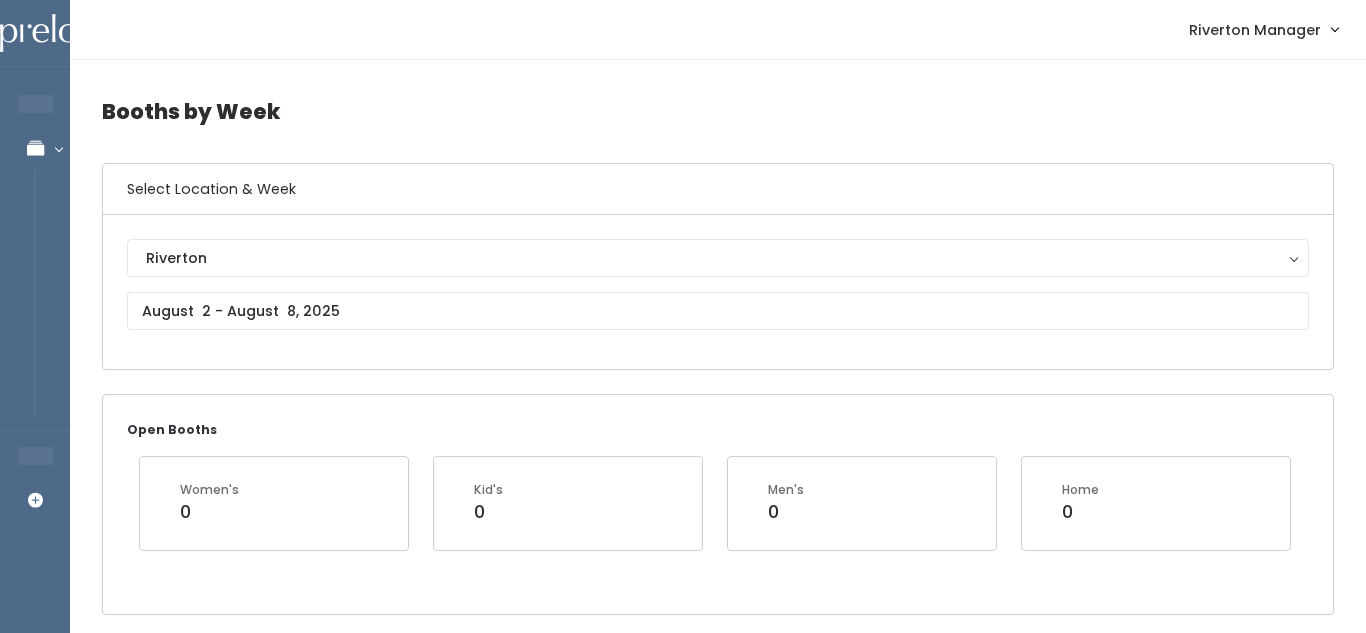 scroll, scrollTop: 7, scrollLeft: 0, axis: vertical 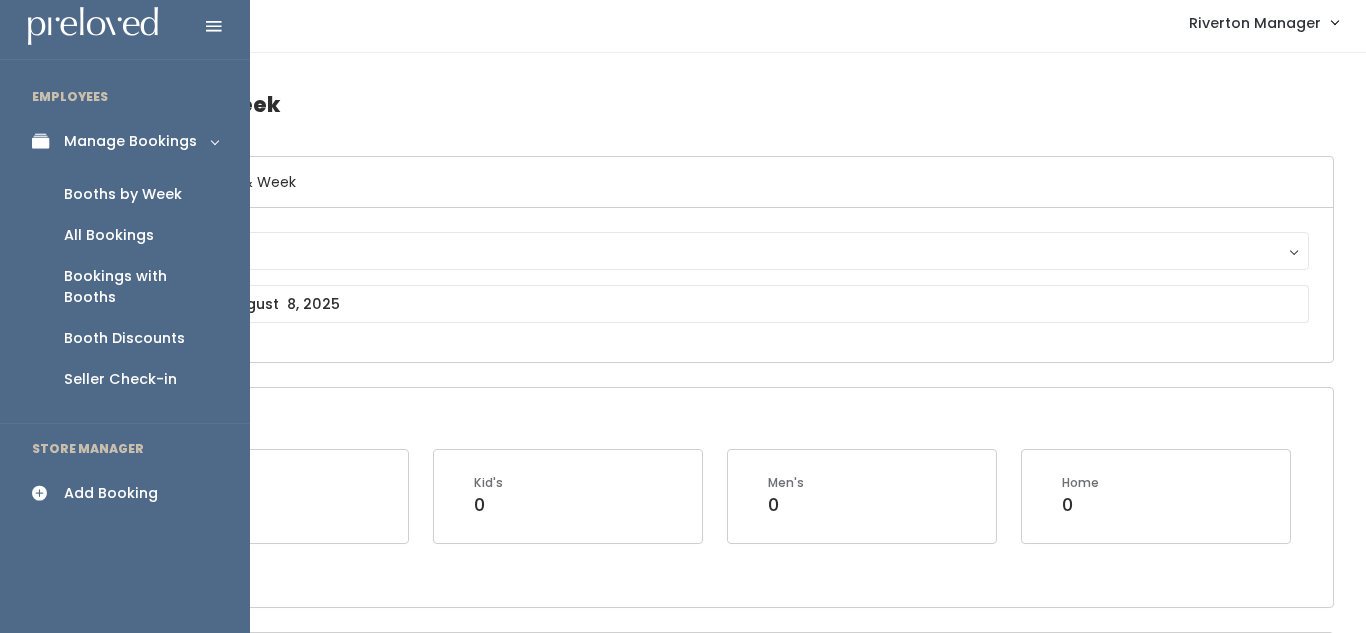 click on "All Bookings" at bounding box center (109, 235) 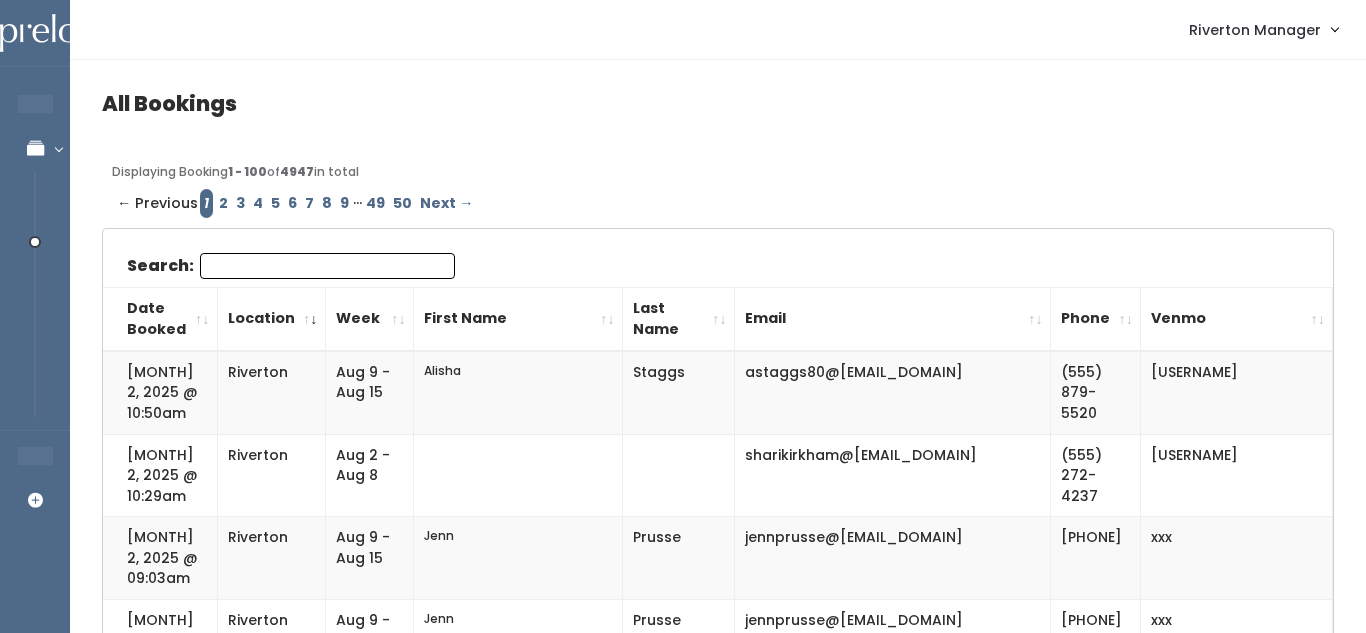 scroll, scrollTop: 0, scrollLeft: 0, axis: both 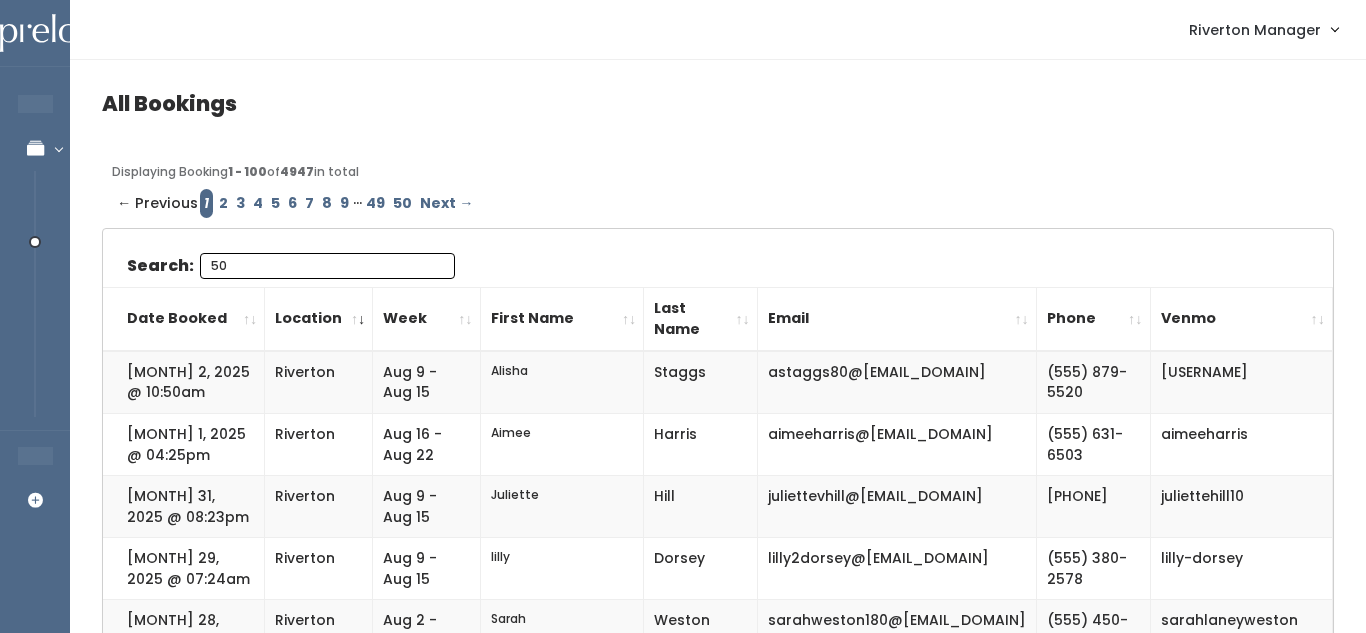 type on "5" 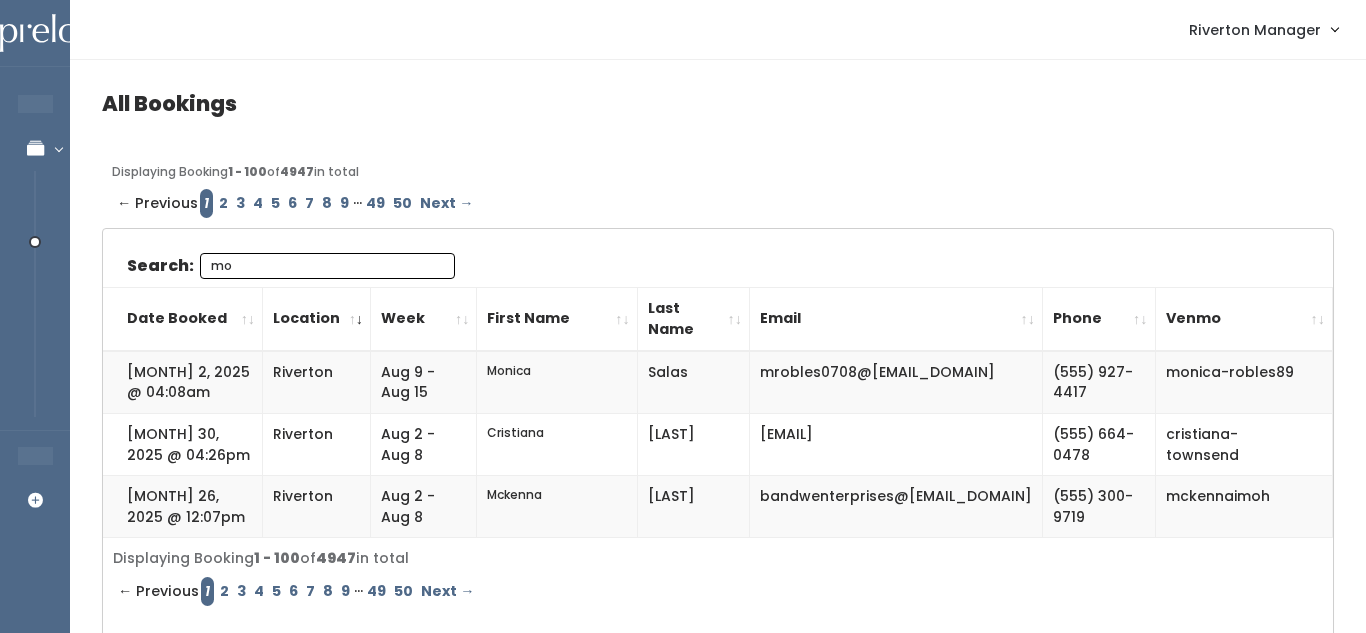 type on "m" 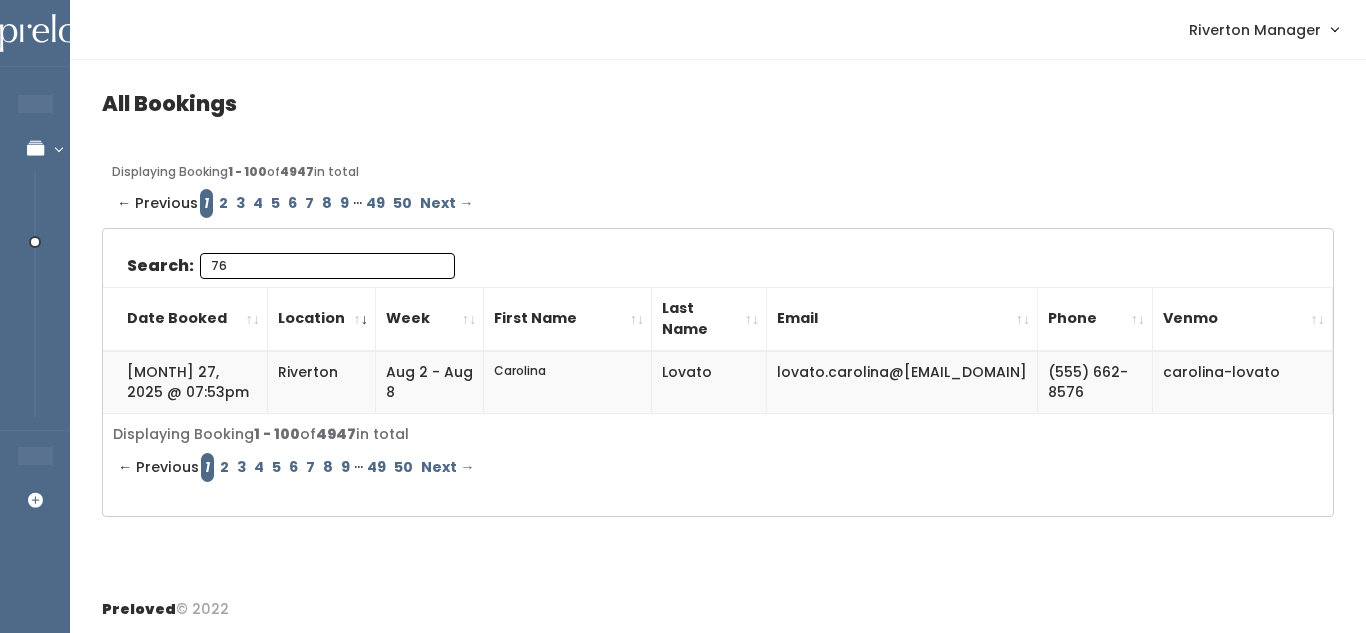 type on "7" 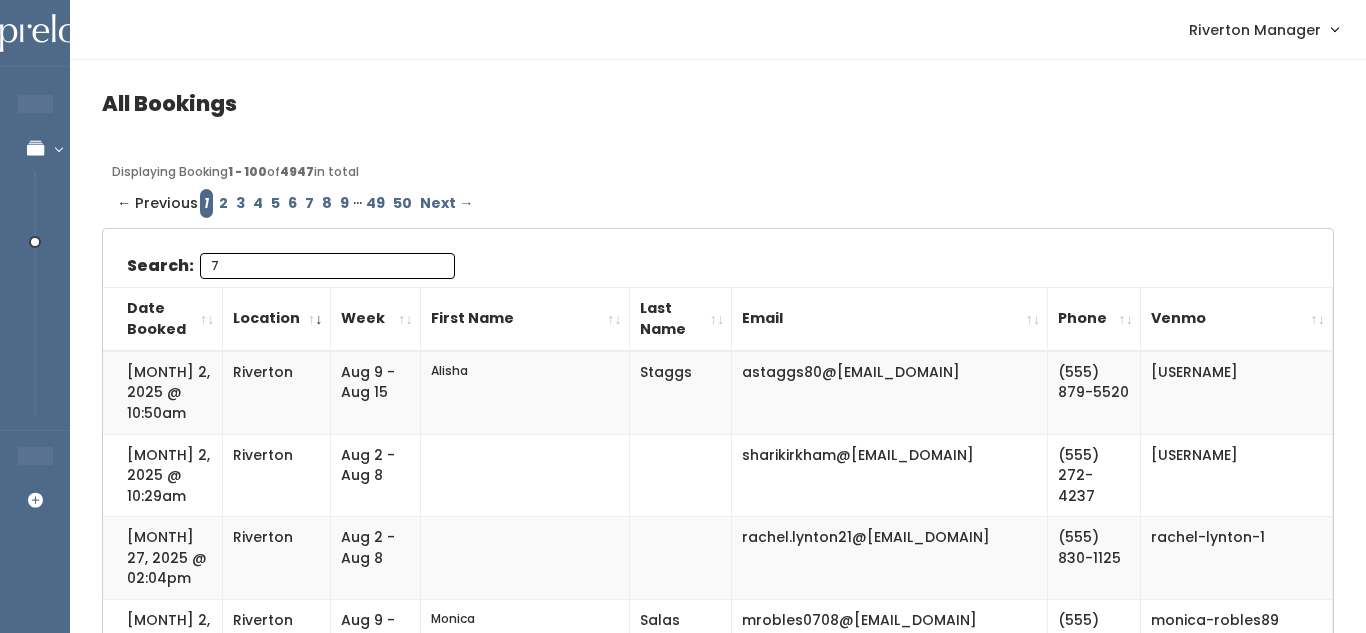 type 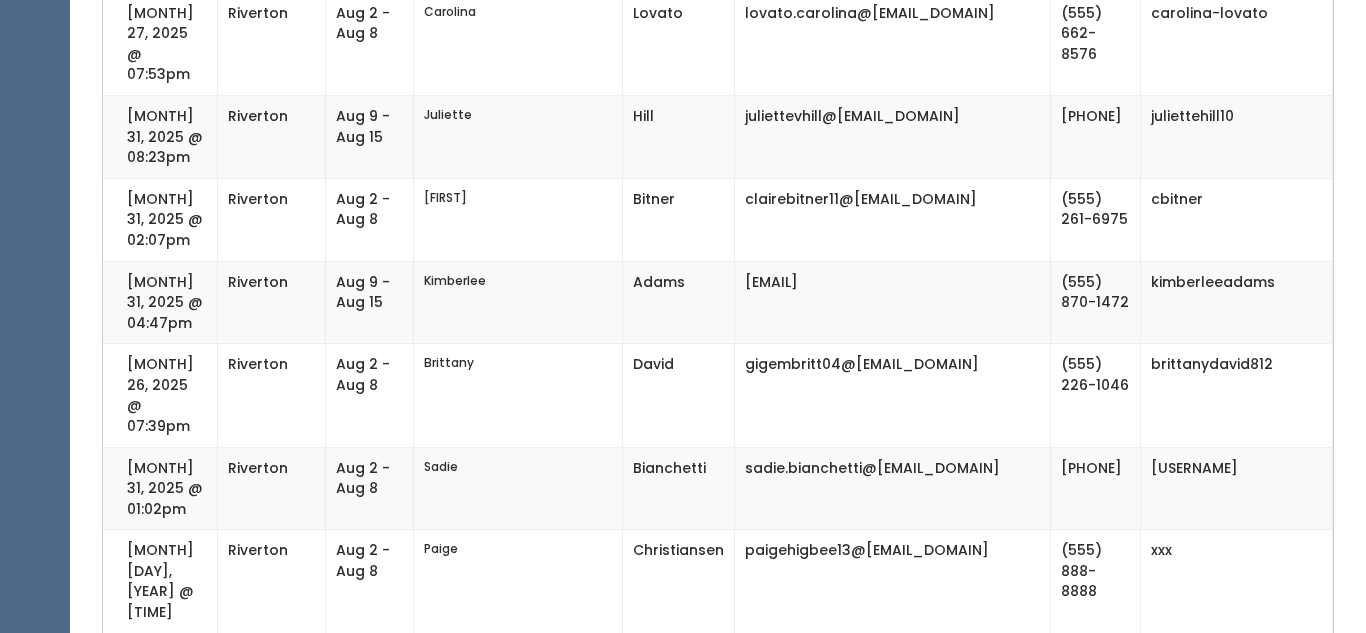 scroll, scrollTop: 0, scrollLeft: 0, axis: both 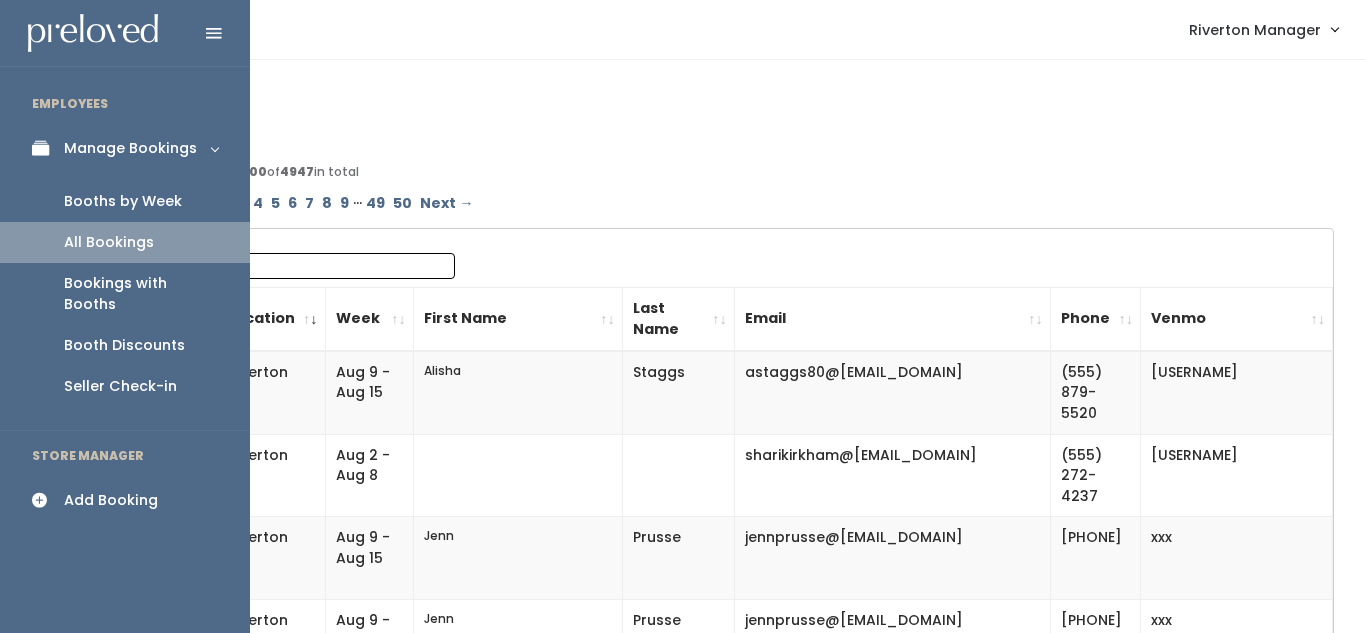 click on "Add Booking" at bounding box center [125, 500] 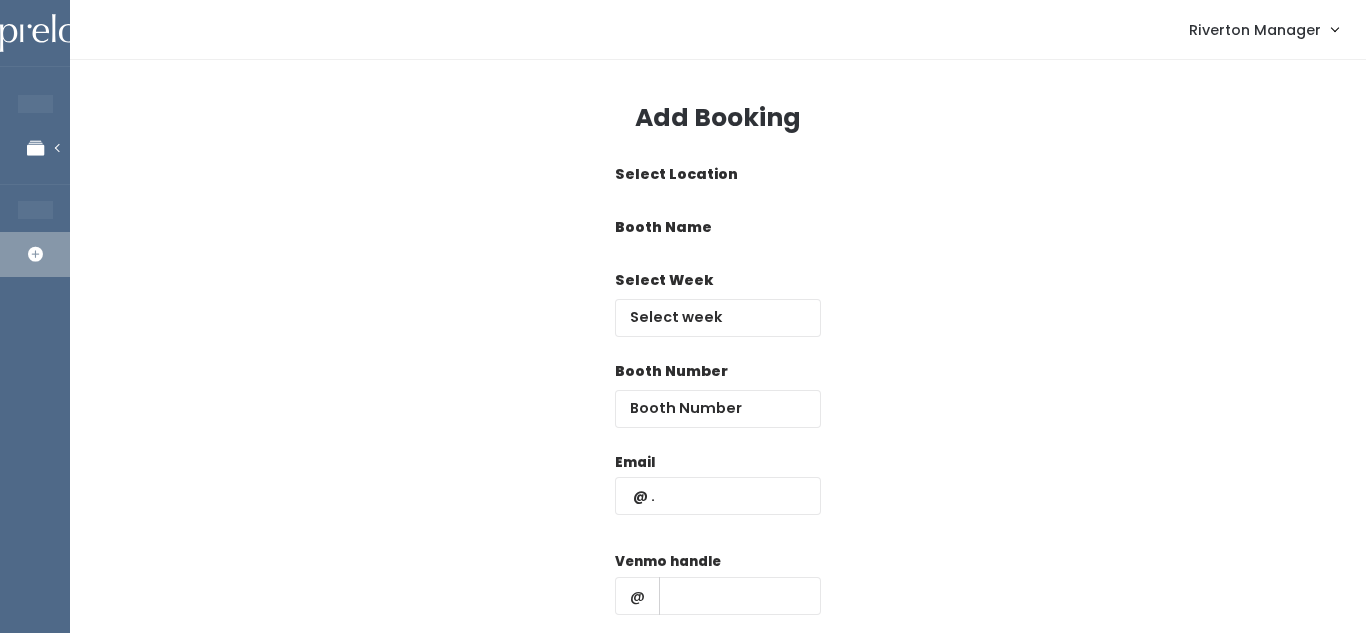 scroll, scrollTop: 0, scrollLeft: 0, axis: both 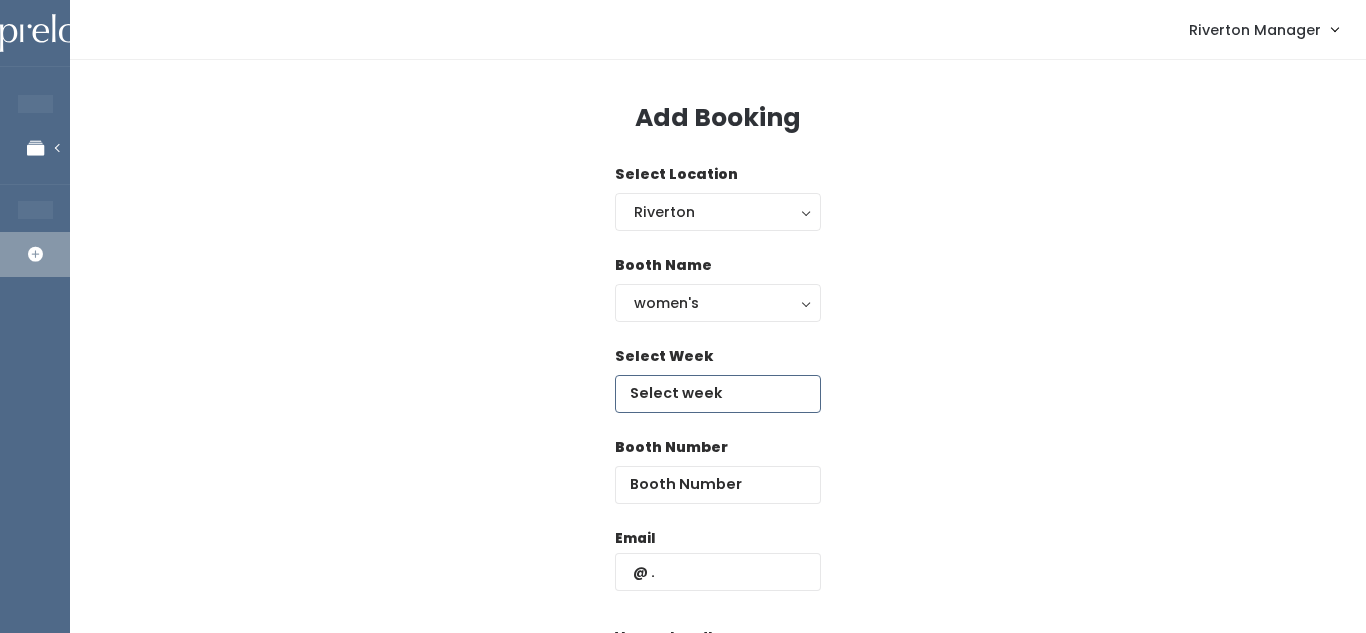 click at bounding box center (718, 394) 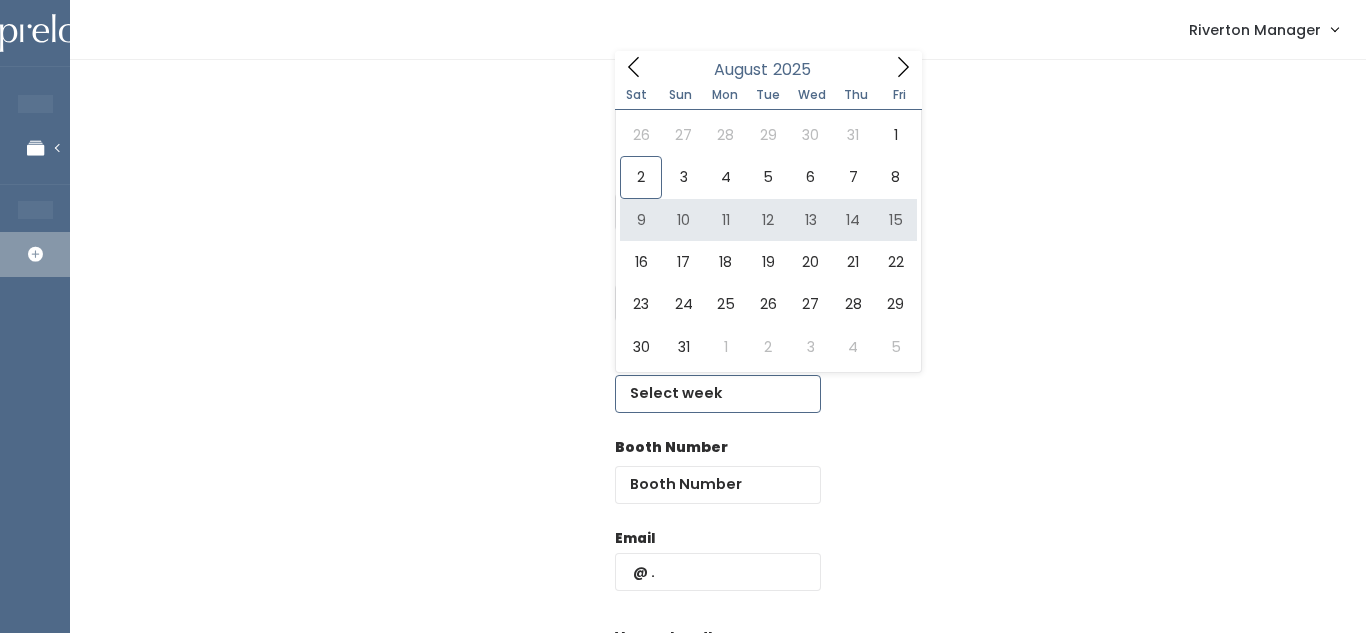 type on "[DATE] to [DATE]" 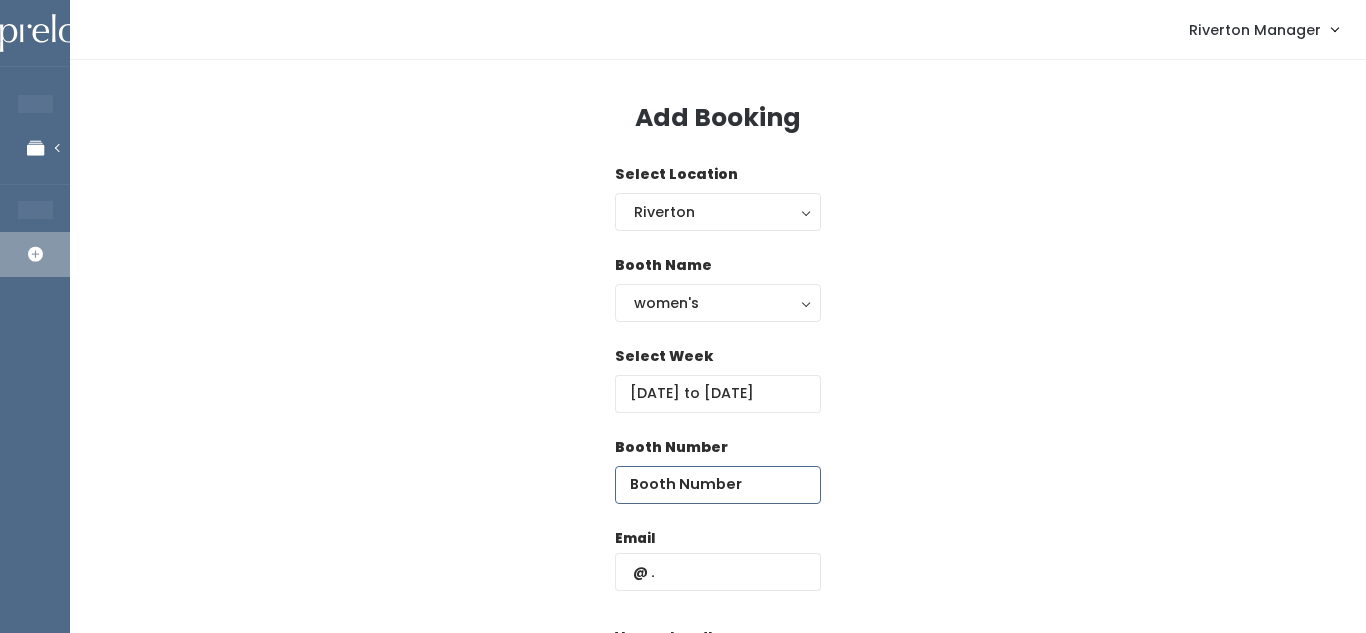 click at bounding box center (718, 485) 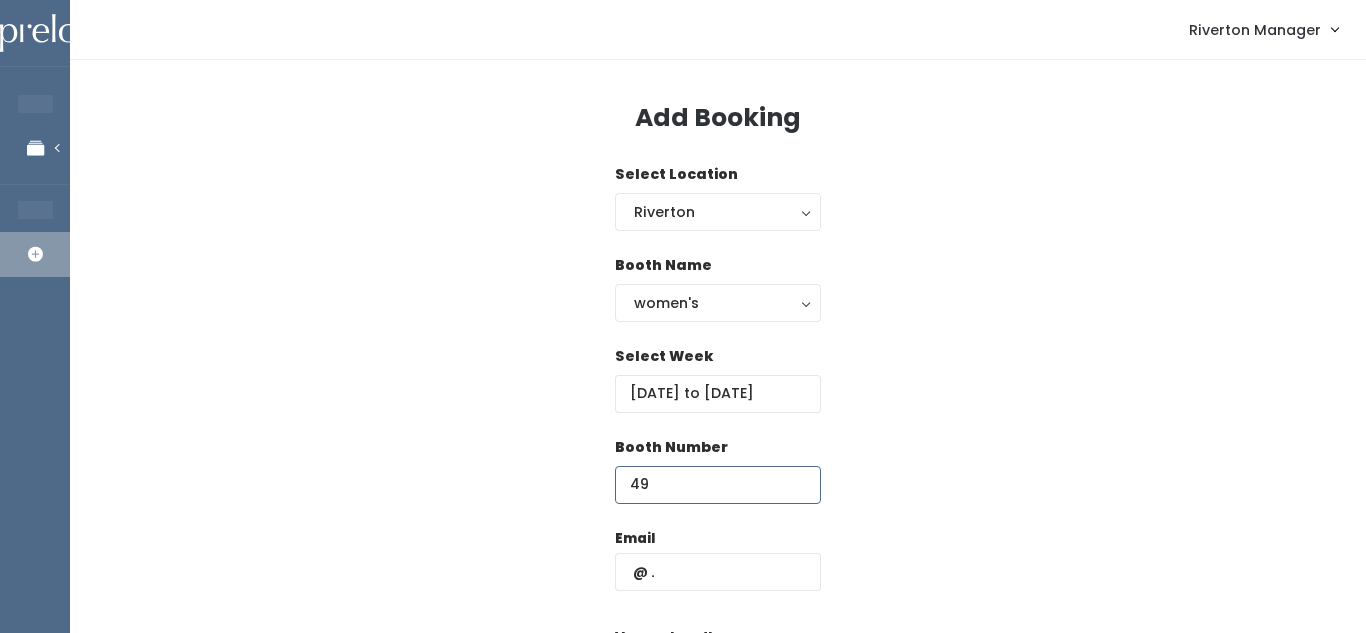 type on "49" 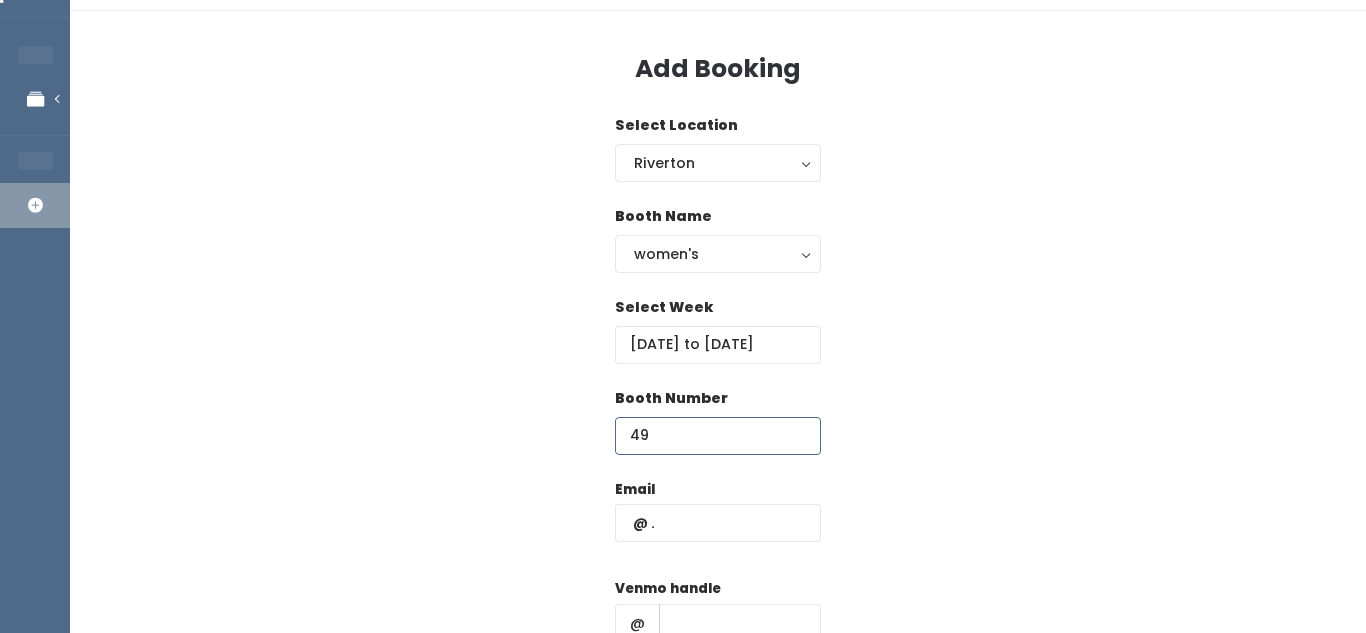 scroll, scrollTop: 59, scrollLeft: 0, axis: vertical 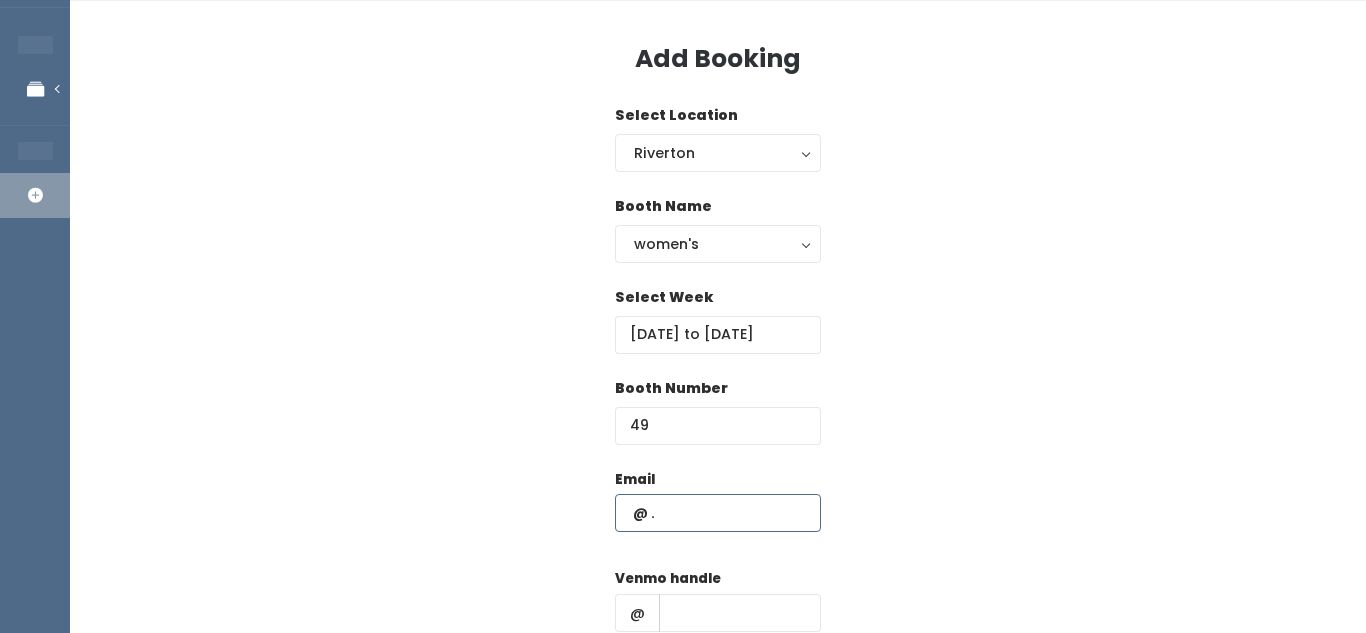 click at bounding box center [718, 513] 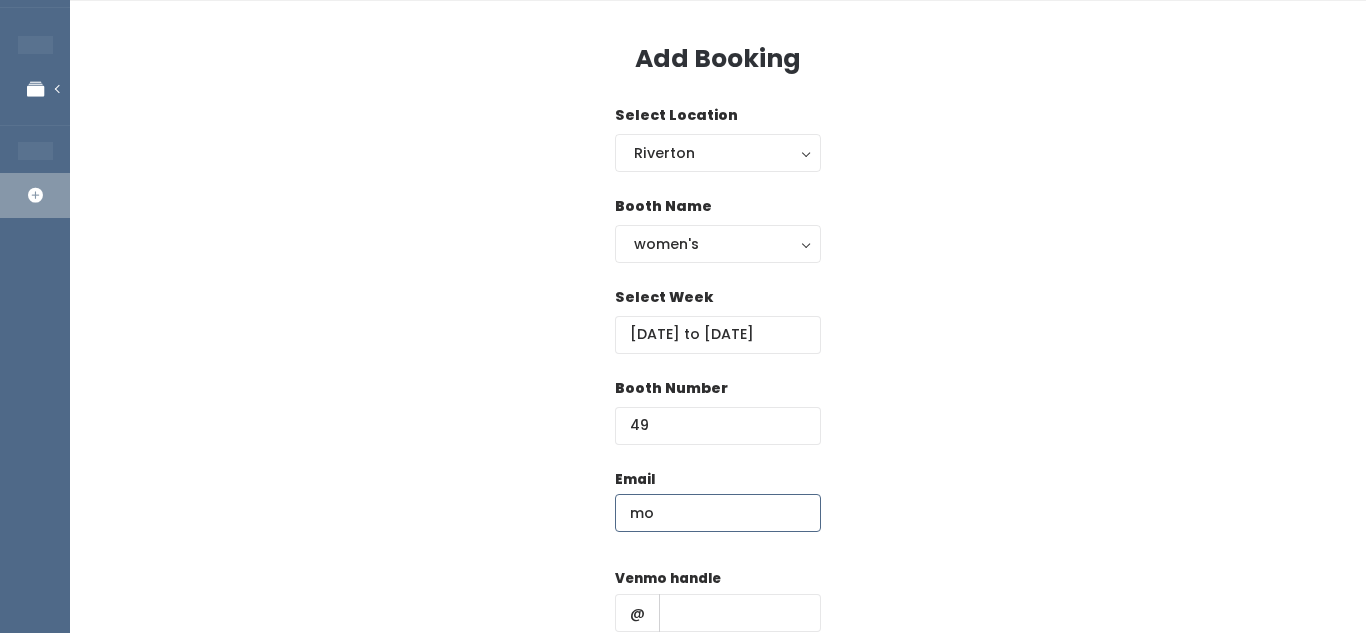 type on "m" 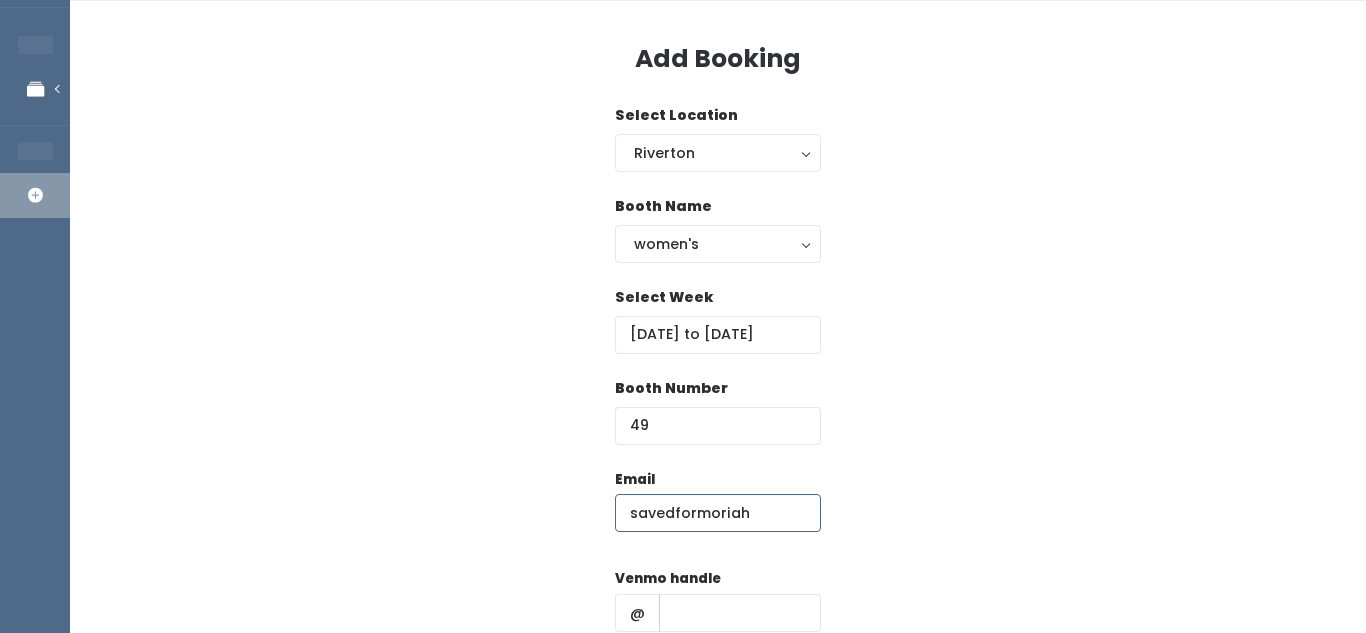 scroll, scrollTop: 324, scrollLeft: 0, axis: vertical 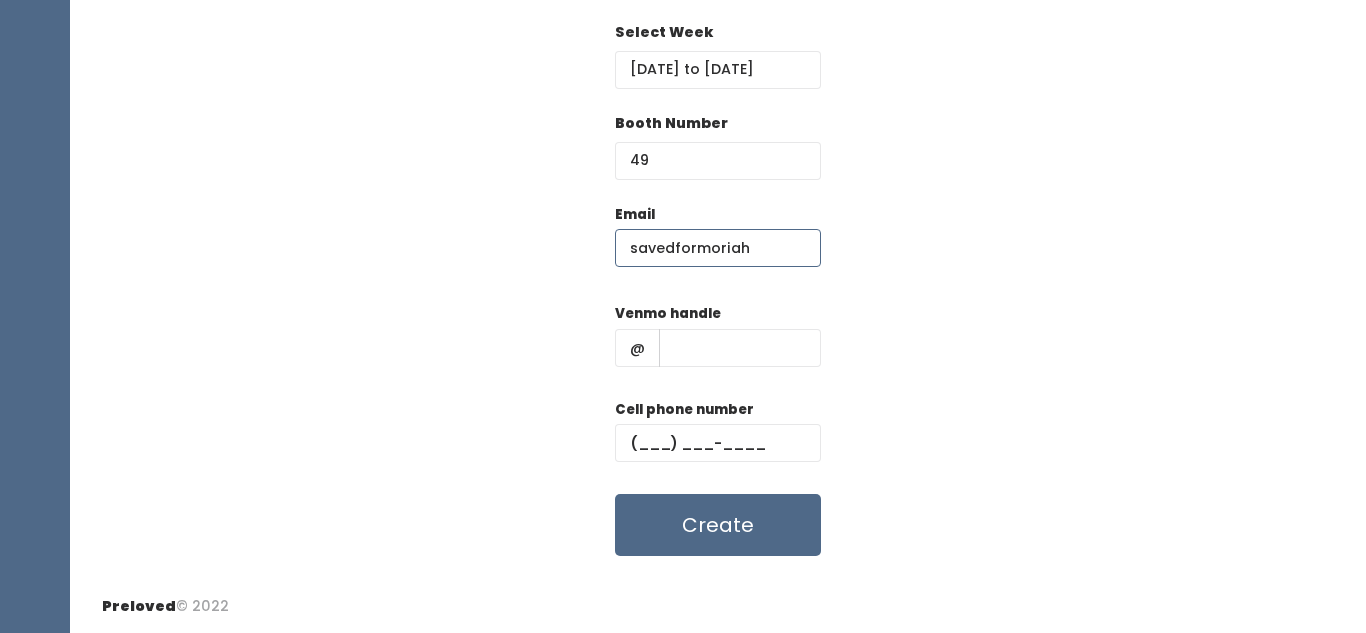 type on "savedformoriah" 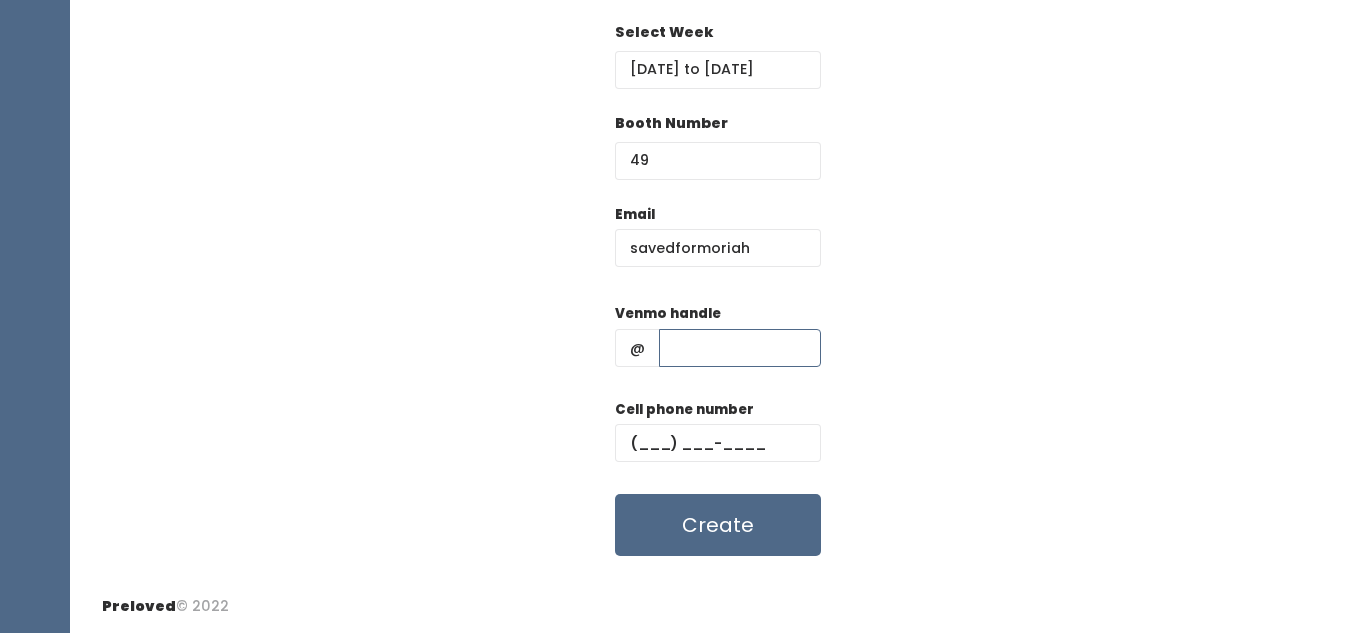 click at bounding box center (740, 348) 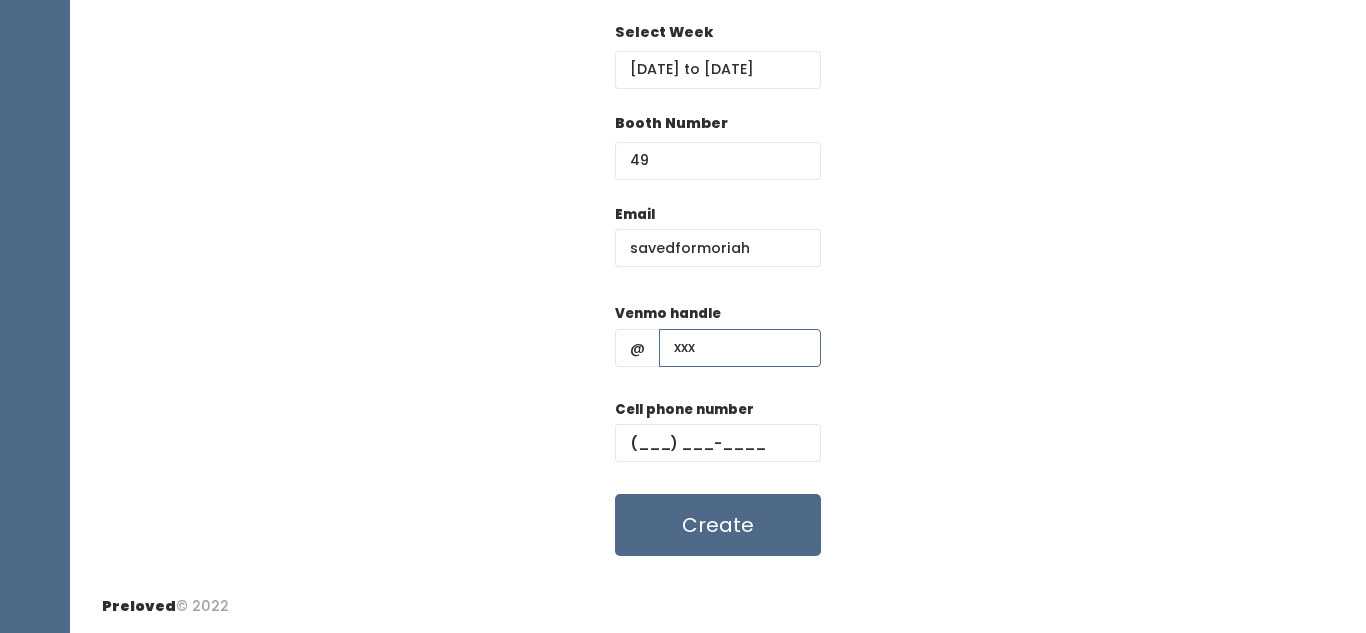 type on "xxx" 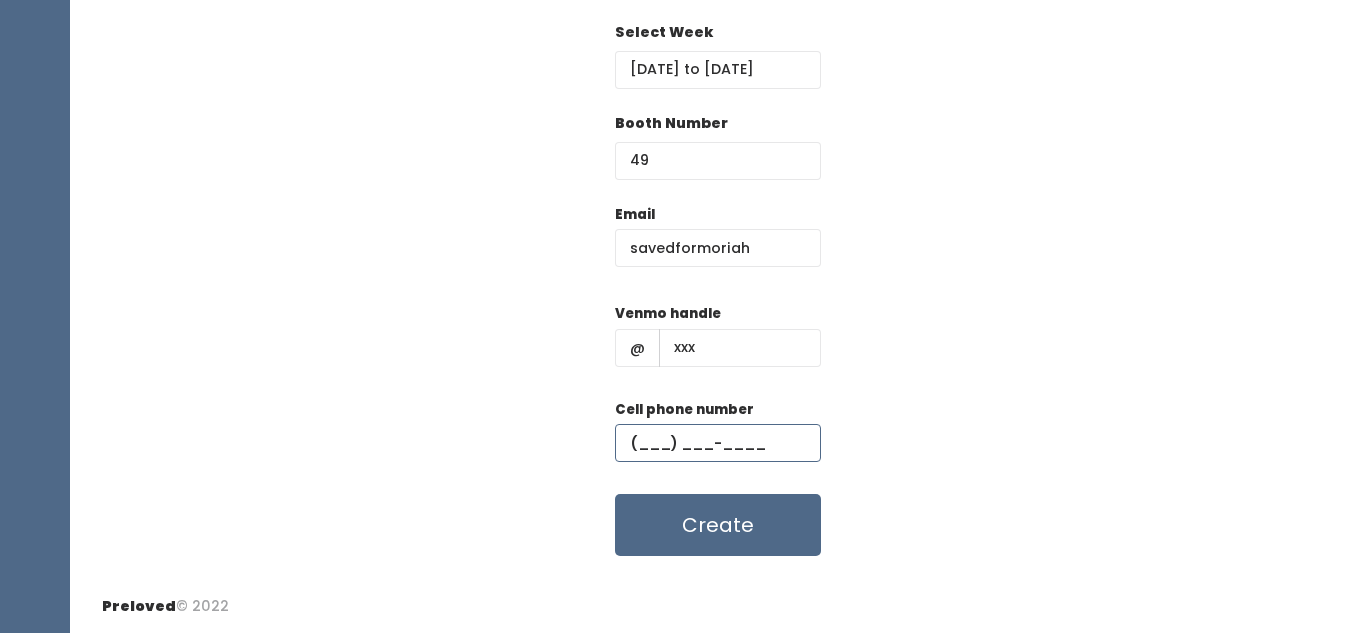 click at bounding box center (718, 443) 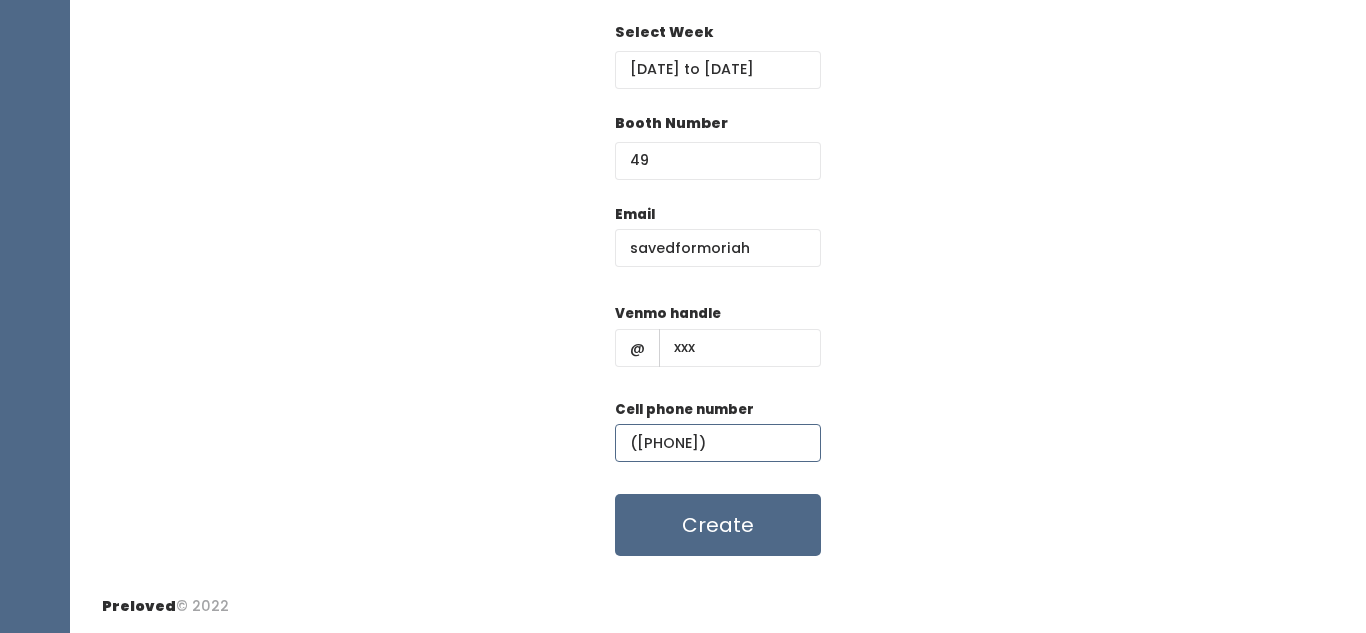 type on "(888) 888-8888" 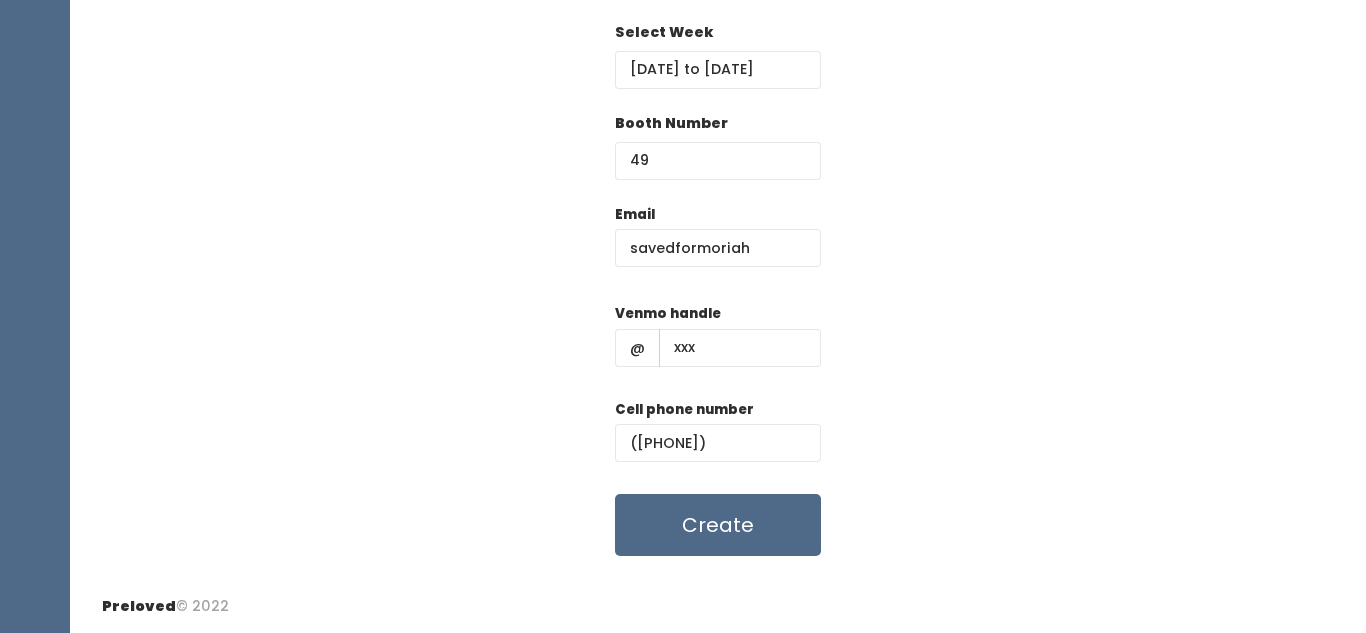 click on "Add Booking
Select Location
Riverton
Riverton
Booth Name
women's
kid's
home
men's
women's
Select Week
August 9 to August 15
Booth Number
49
Email
savedformoriah
Venmo handle
@
xxx
Cell phone number
(888) 888-8888
Create" at bounding box center (718, 158) 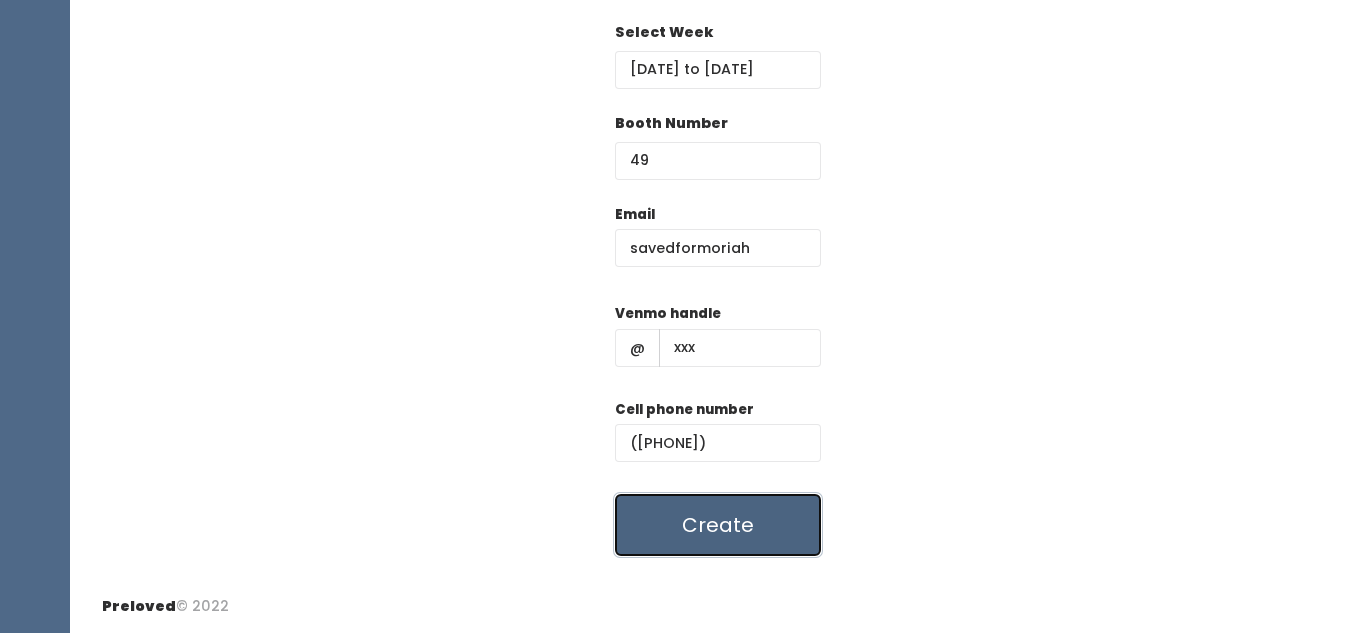 click on "Create" at bounding box center [718, 525] 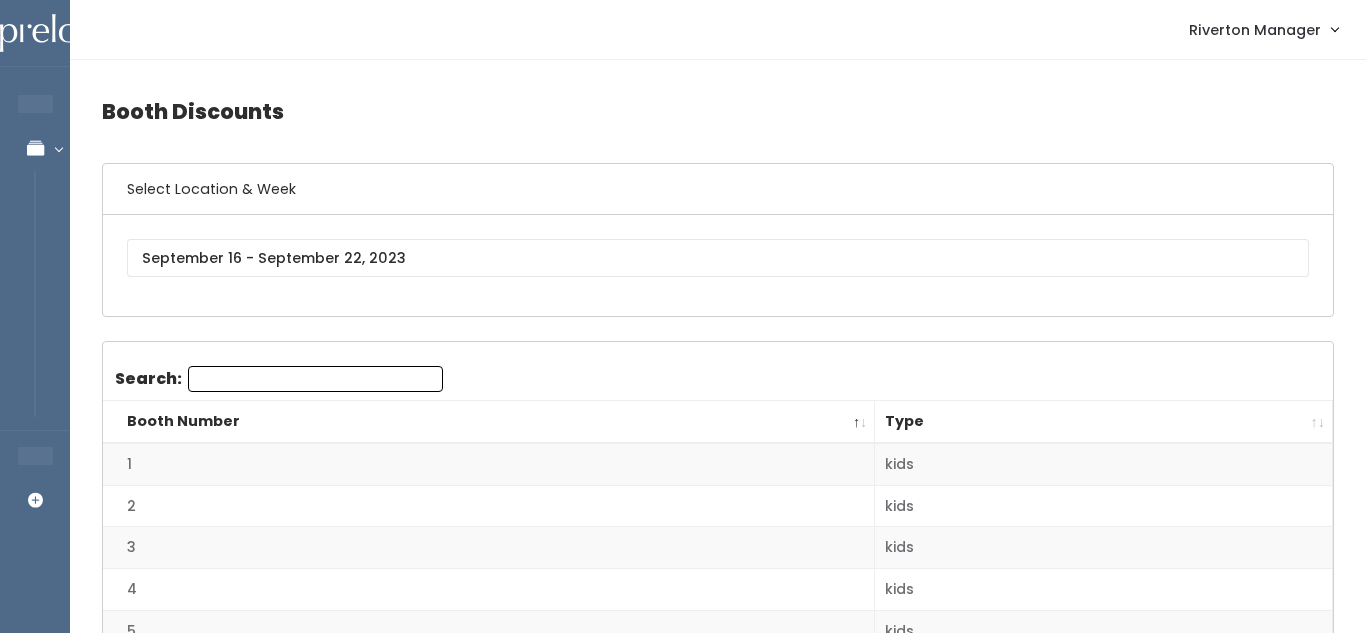 scroll, scrollTop: 0, scrollLeft: 0, axis: both 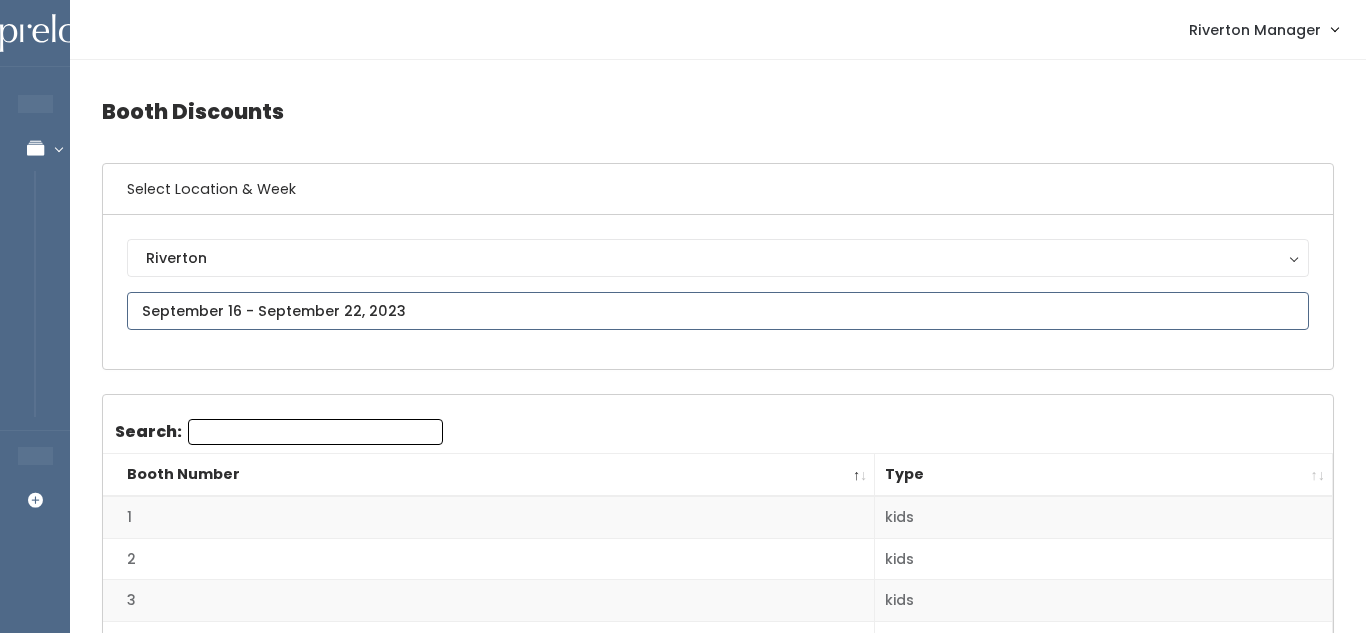 click at bounding box center [718, 311] 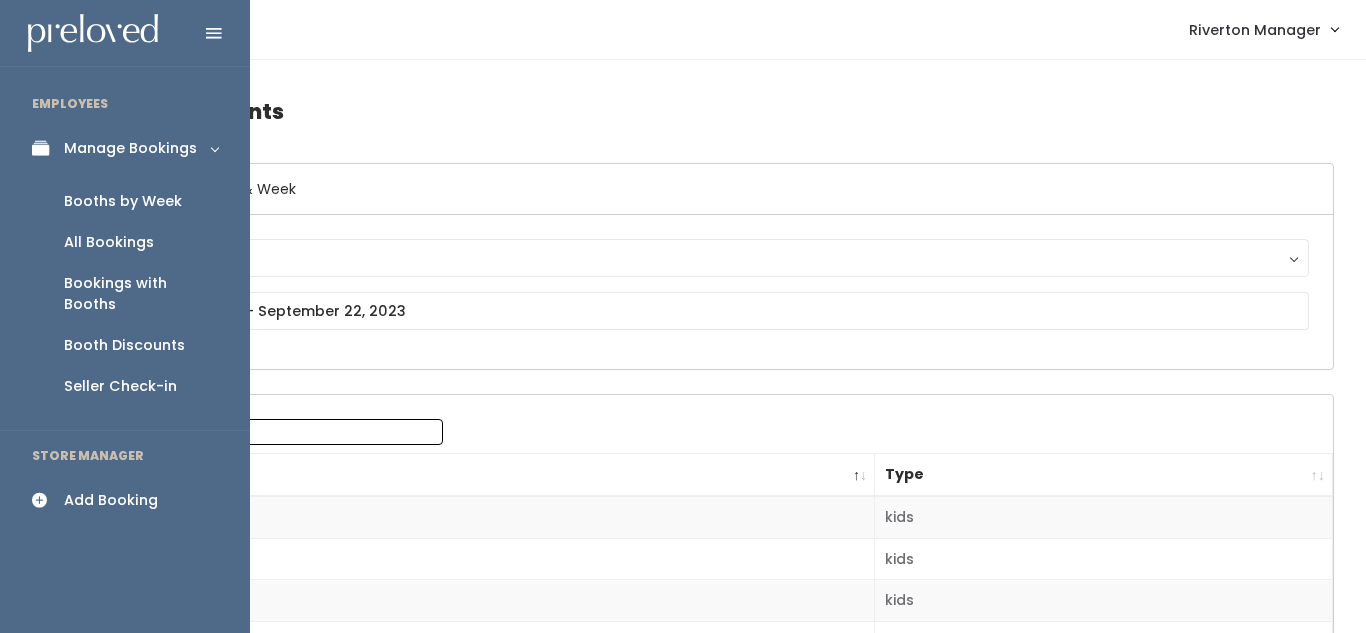 click on "Booths by Week" at bounding box center [123, 201] 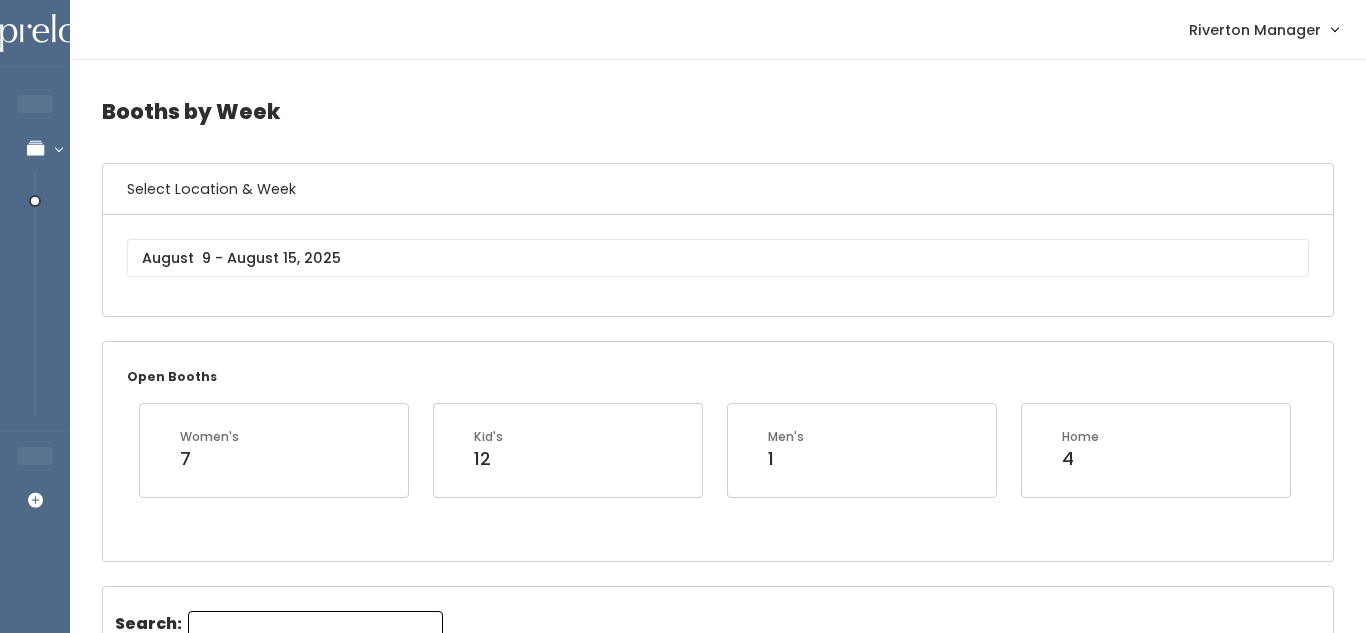 scroll, scrollTop: 0, scrollLeft: 0, axis: both 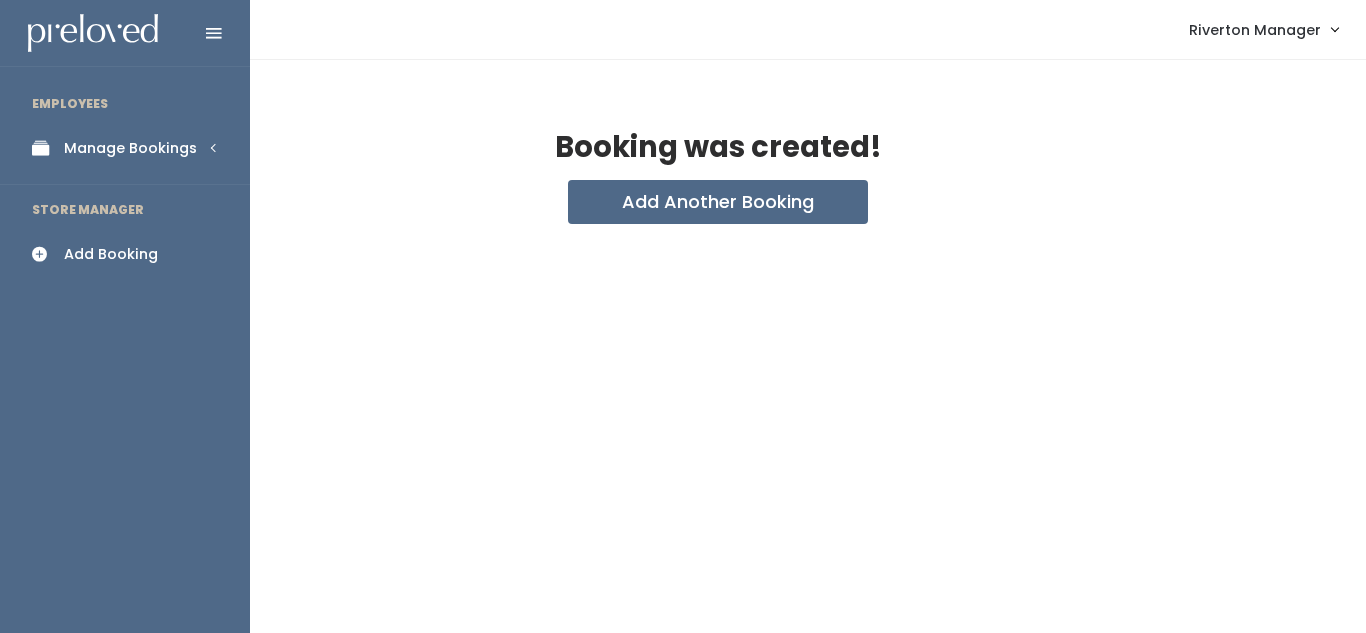 click on "Manage Bookings" at bounding box center [130, 148] 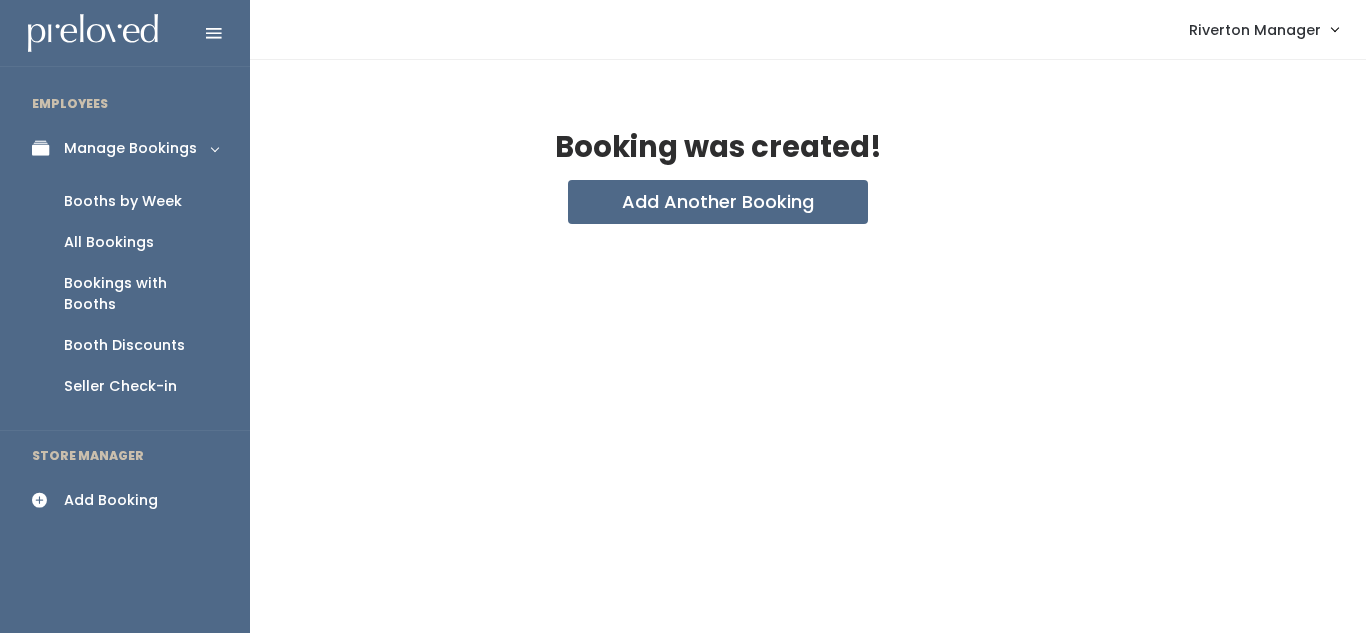 click on "Booths by Week" at bounding box center (123, 201) 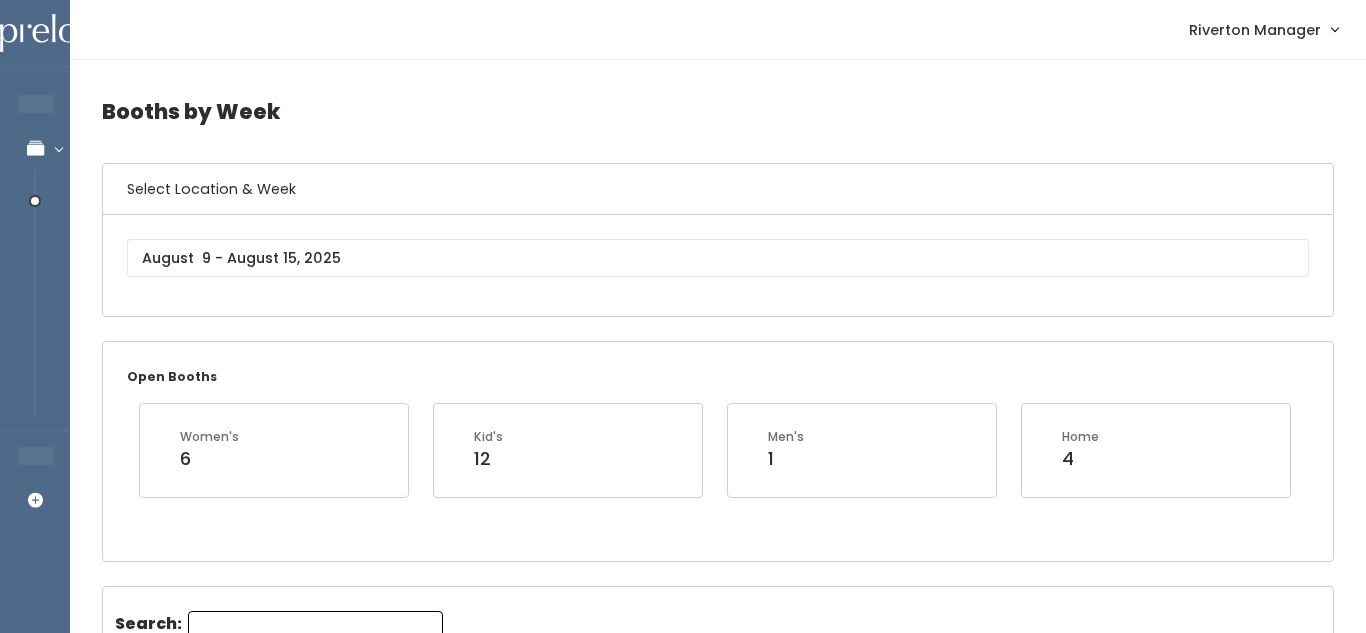 scroll, scrollTop: 0, scrollLeft: 0, axis: both 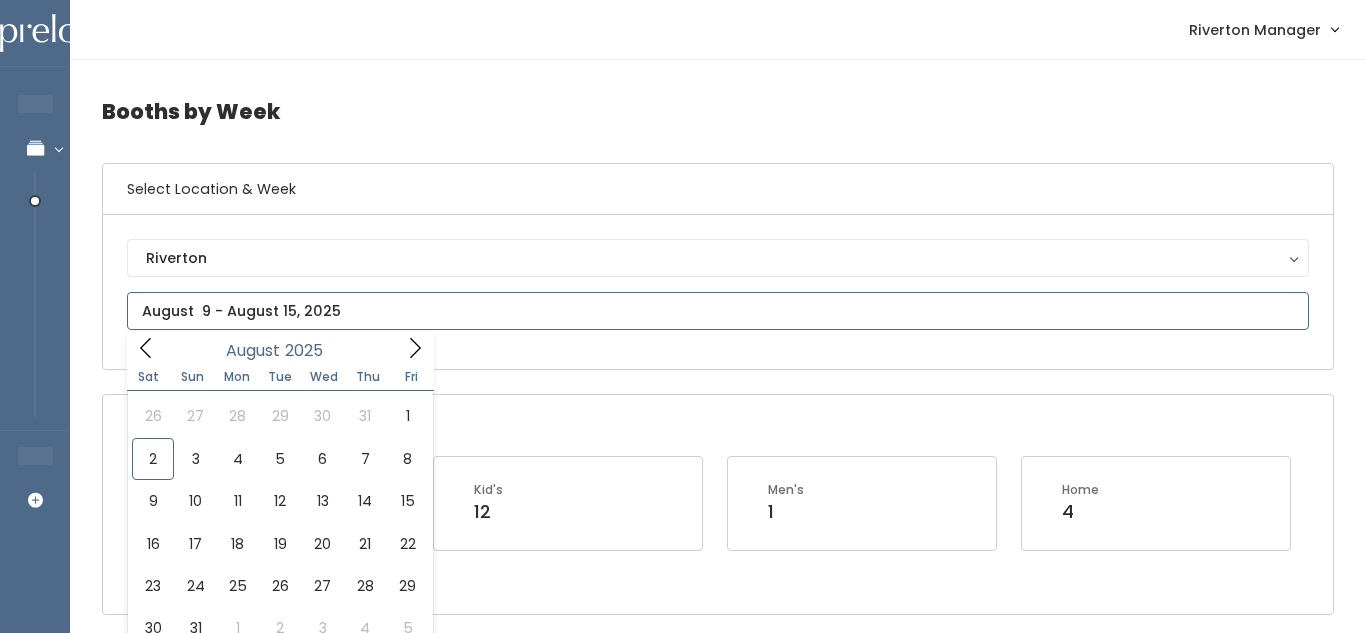 click at bounding box center (718, 311) 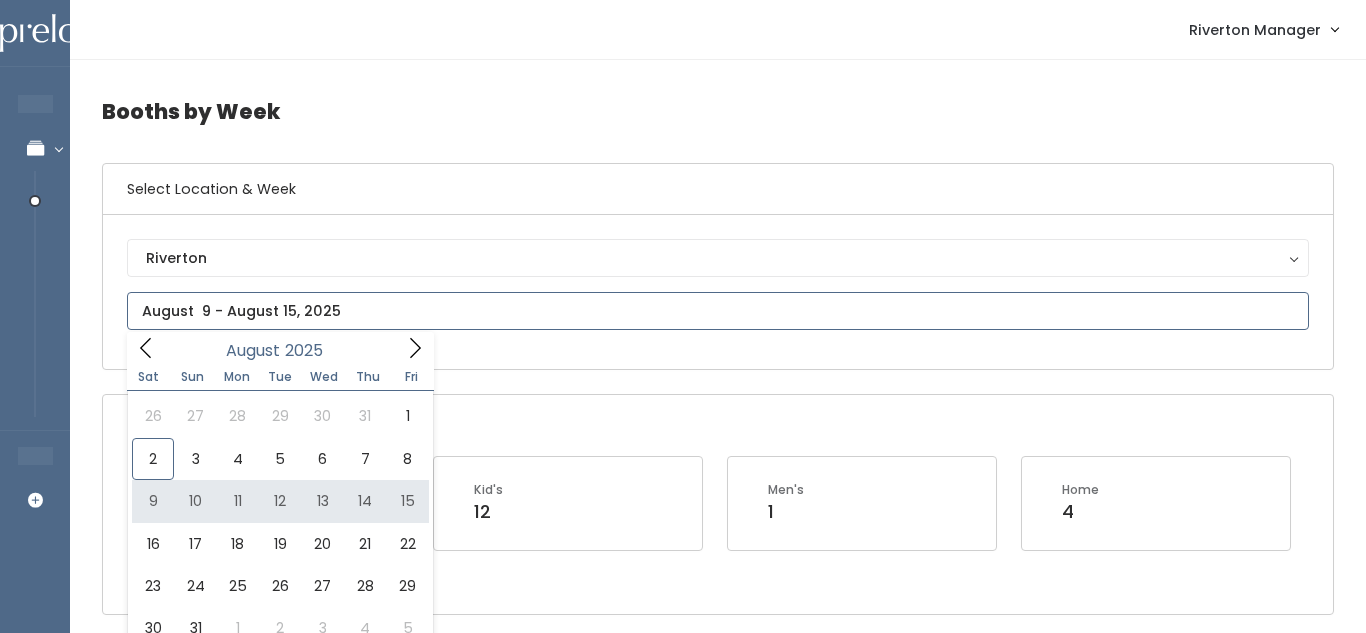 type on "August 9 to August 15" 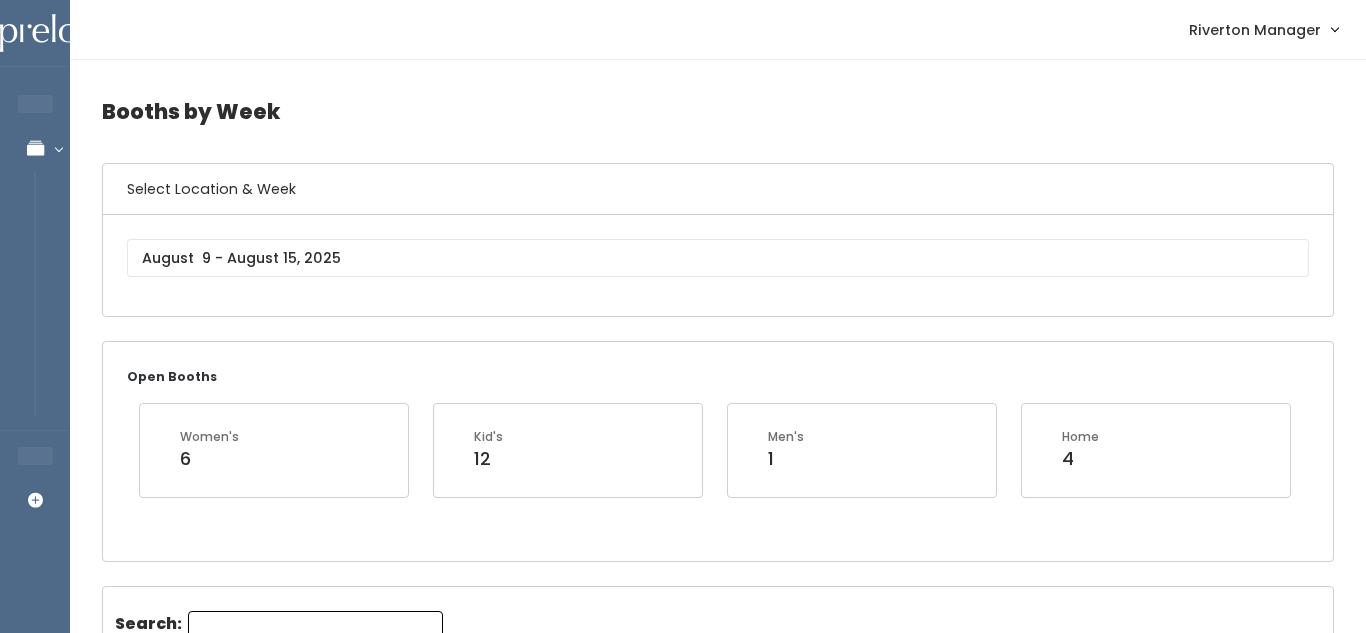 scroll, scrollTop: 0, scrollLeft: 0, axis: both 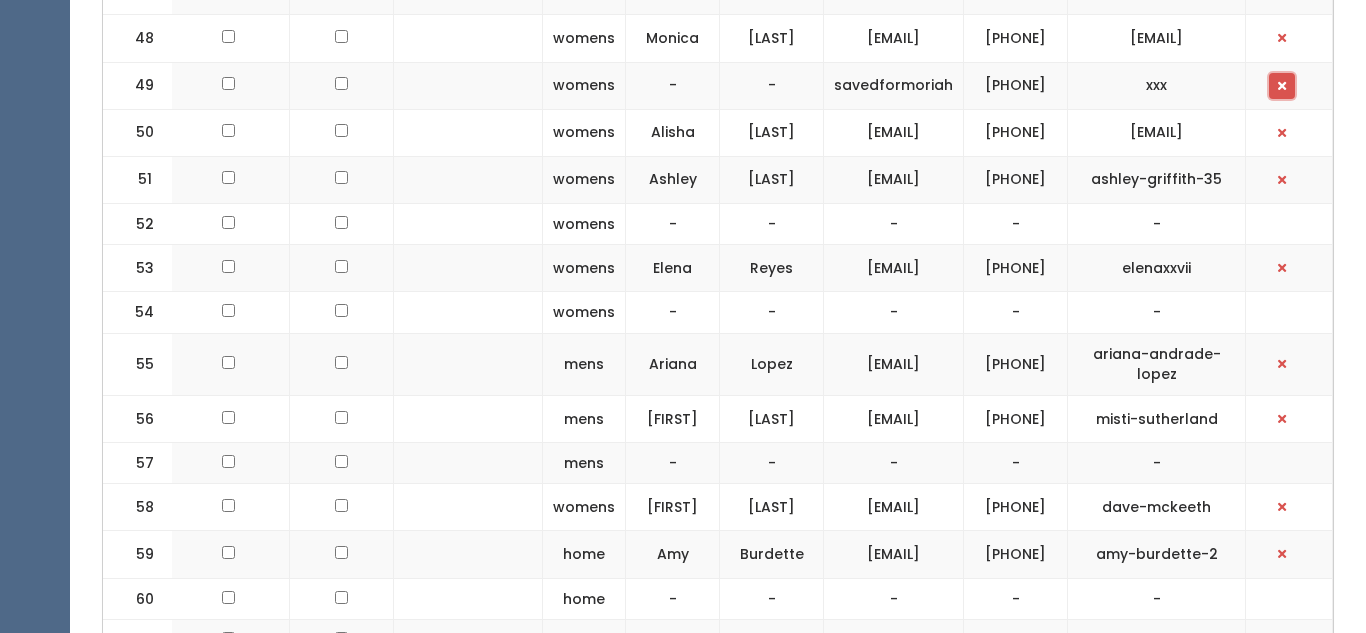 click at bounding box center (1282, 86) 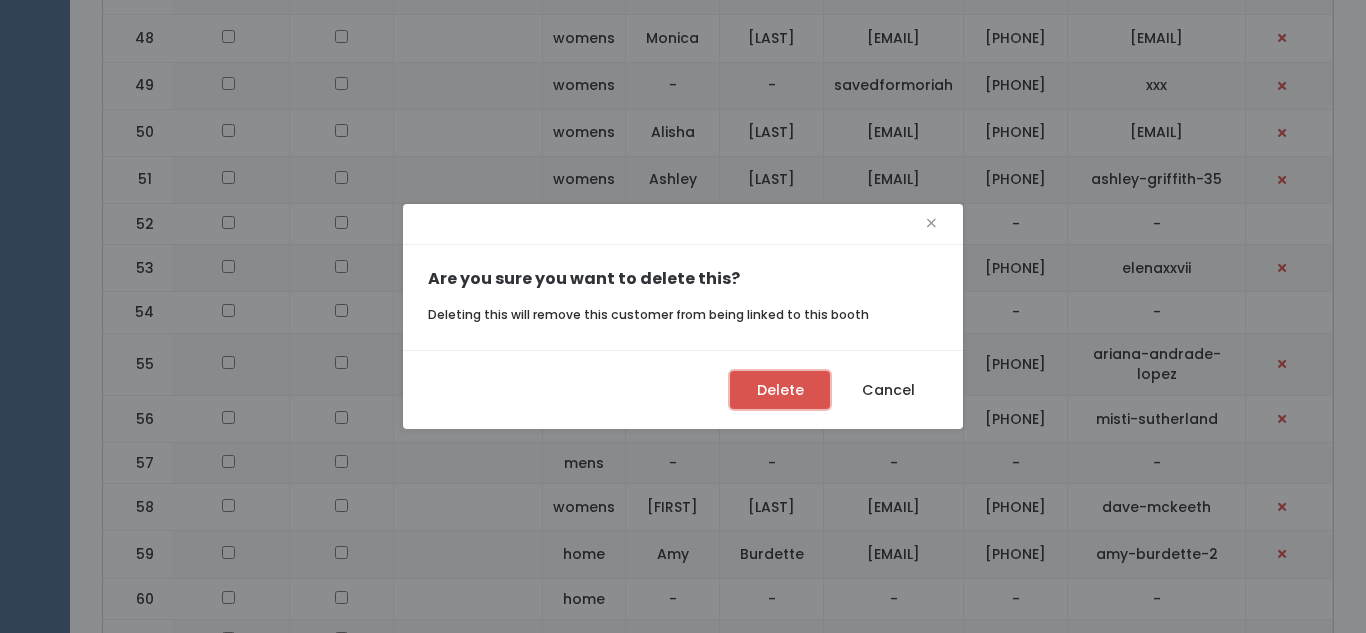 click on "Delete" at bounding box center (780, 390) 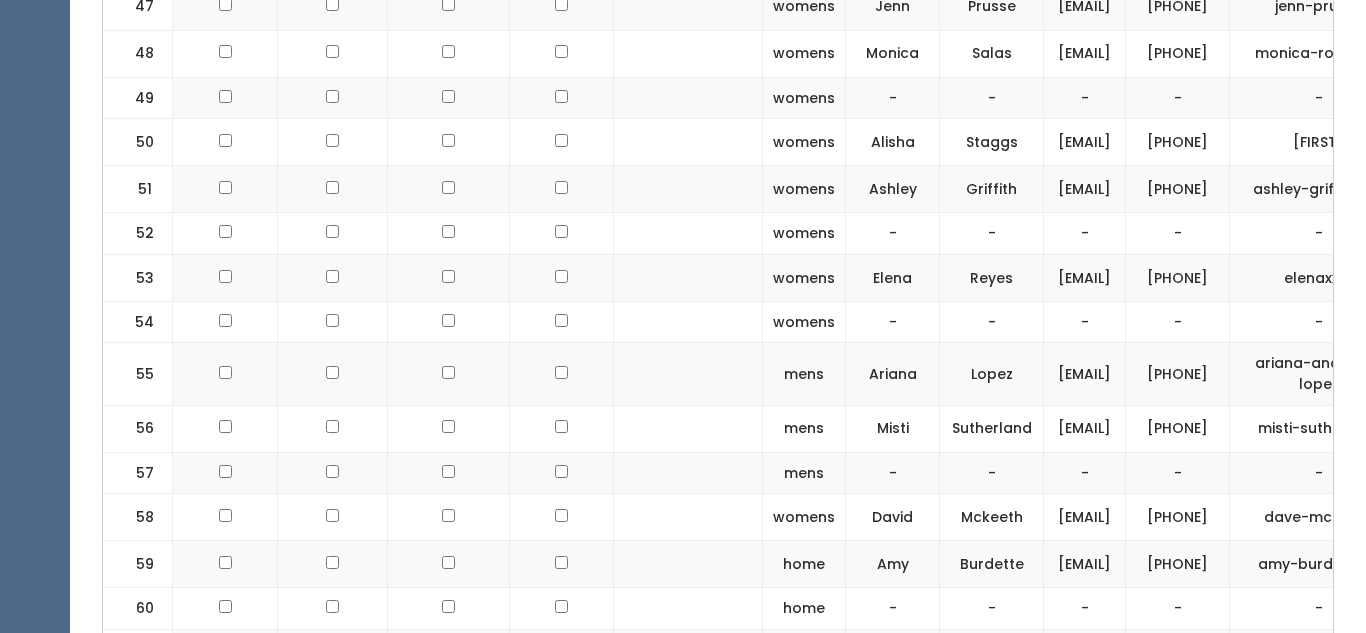 scroll, scrollTop: 2961, scrollLeft: 0, axis: vertical 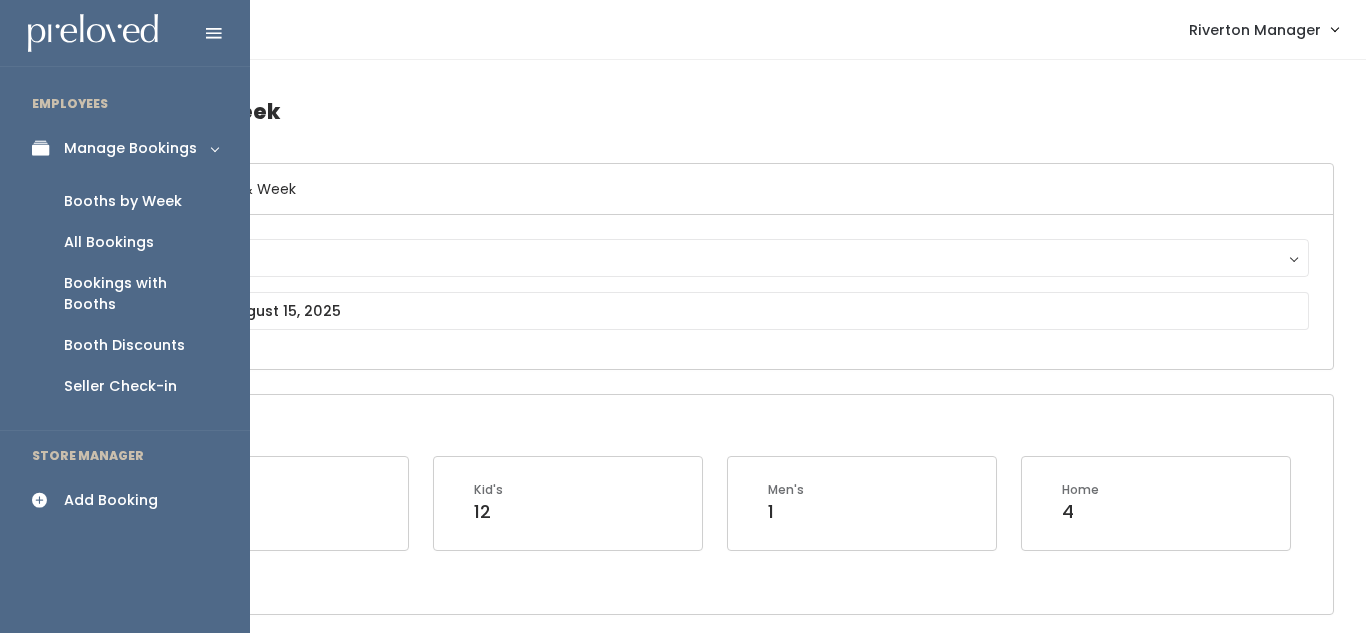 click on "Add Booking" at bounding box center (125, 500) 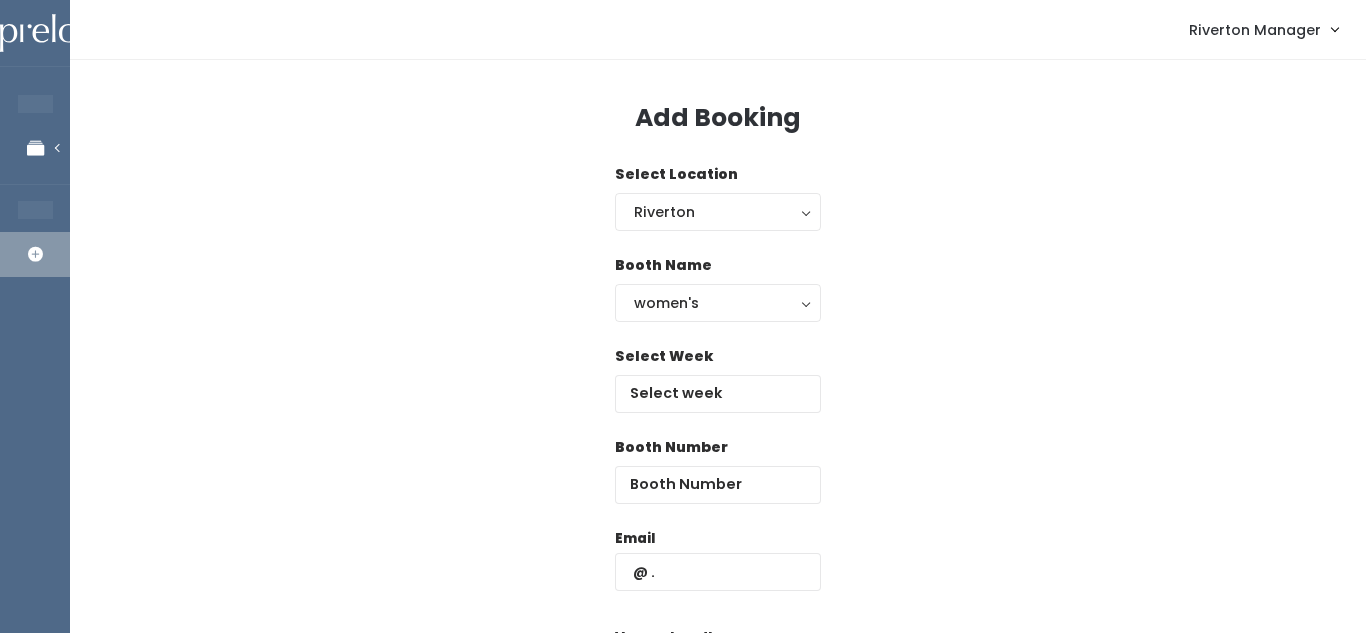 scroll, scrollTop: 0, scrollLeft: 0, axis: both 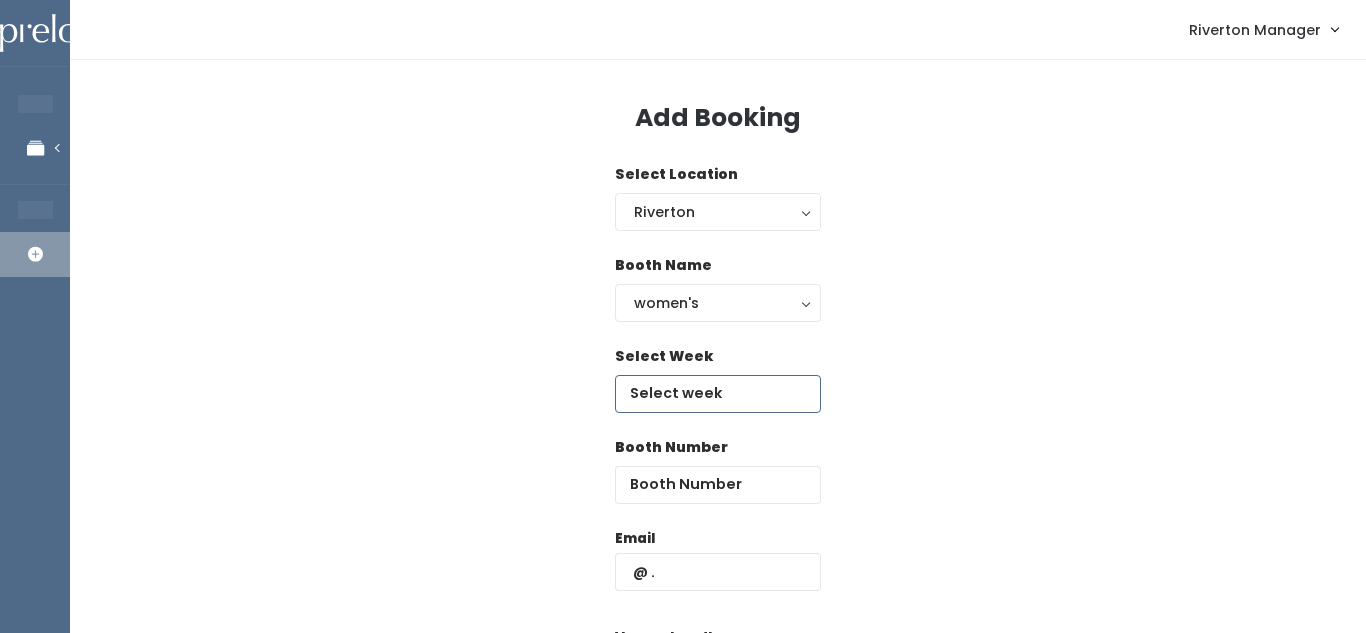 click at bounding box center (718, 394) 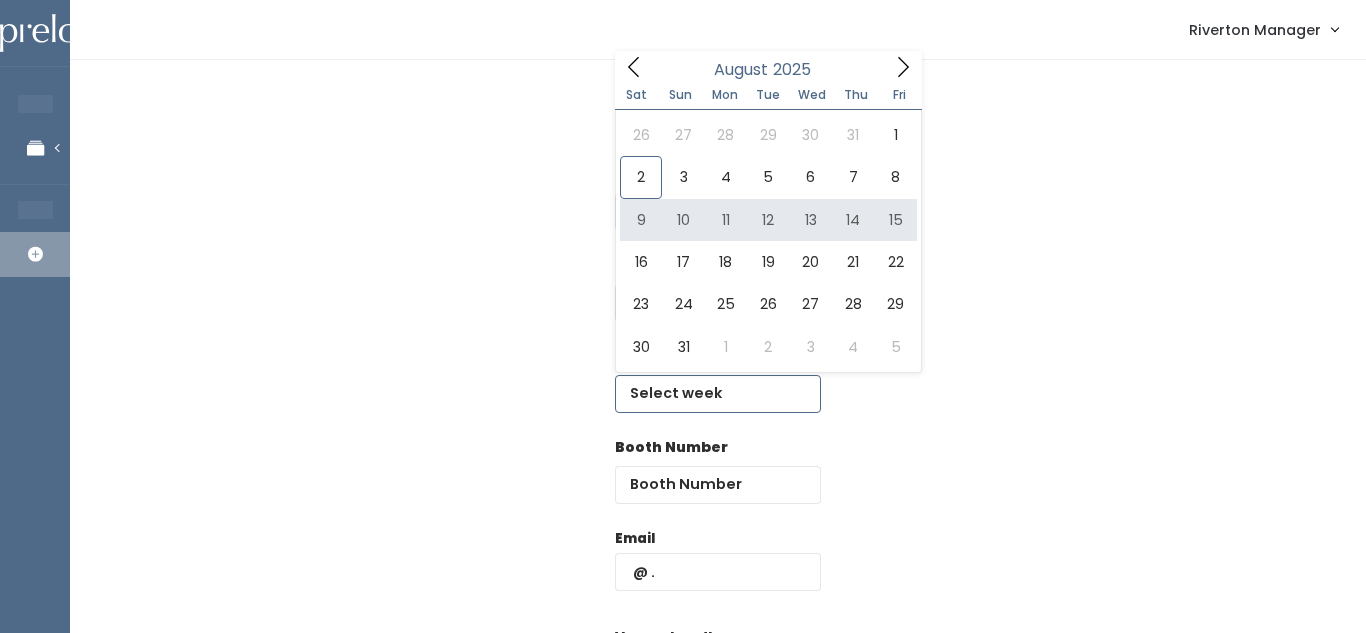 type on "August 9 to August 15" 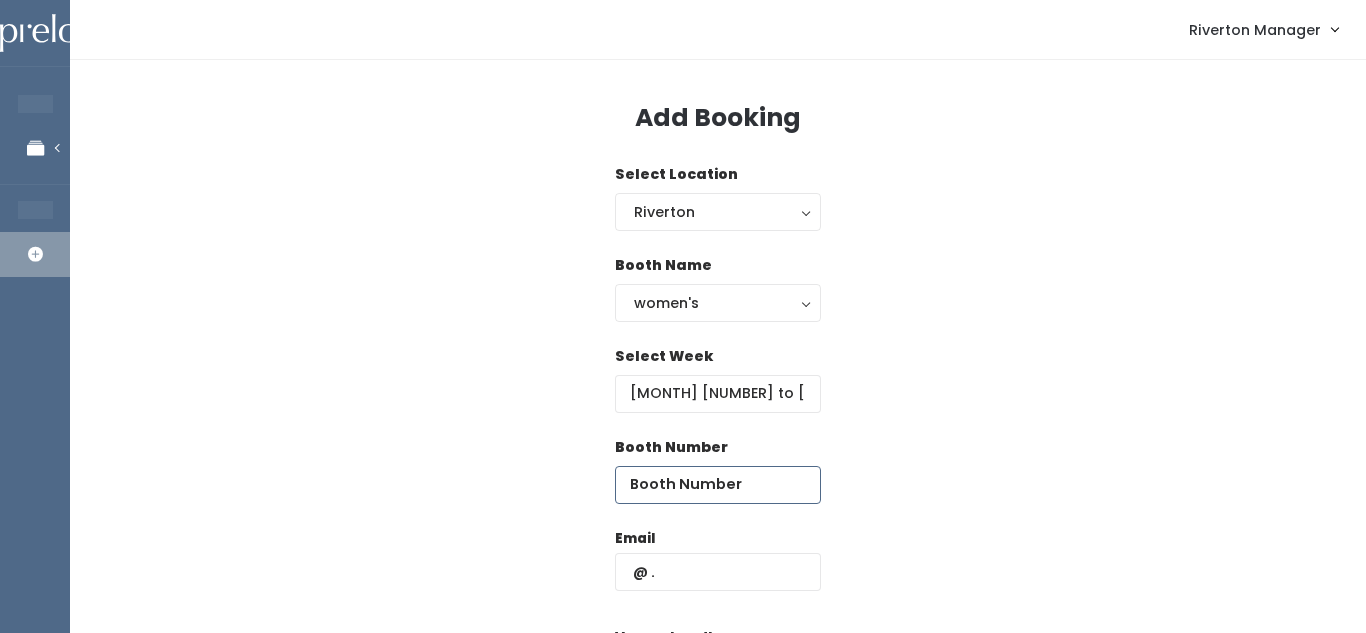 click at bounding box center (718, 485) 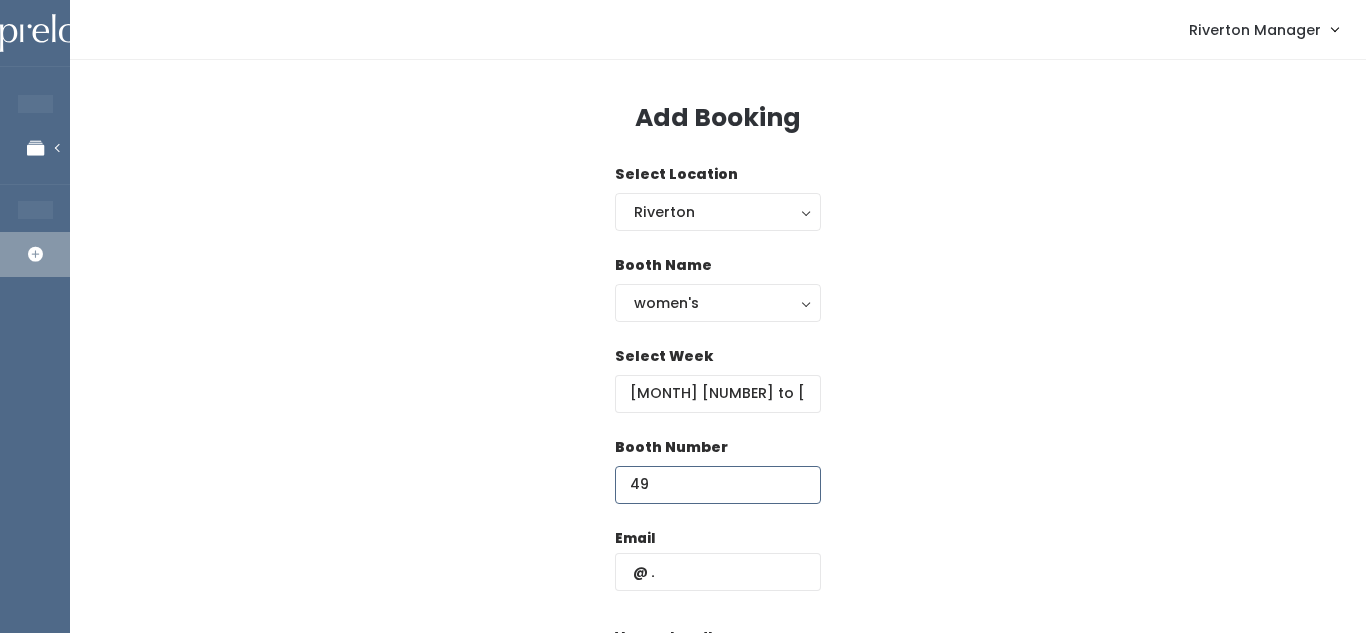 type on "49" 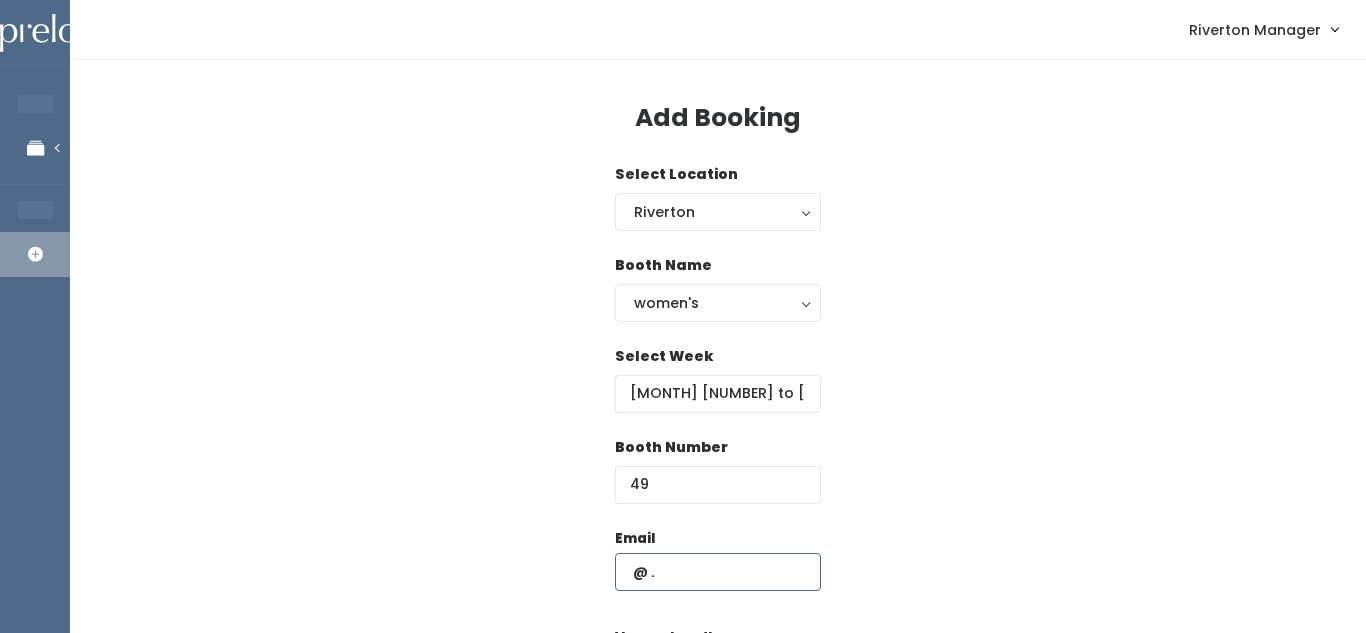click at bounding box center (718, 572) 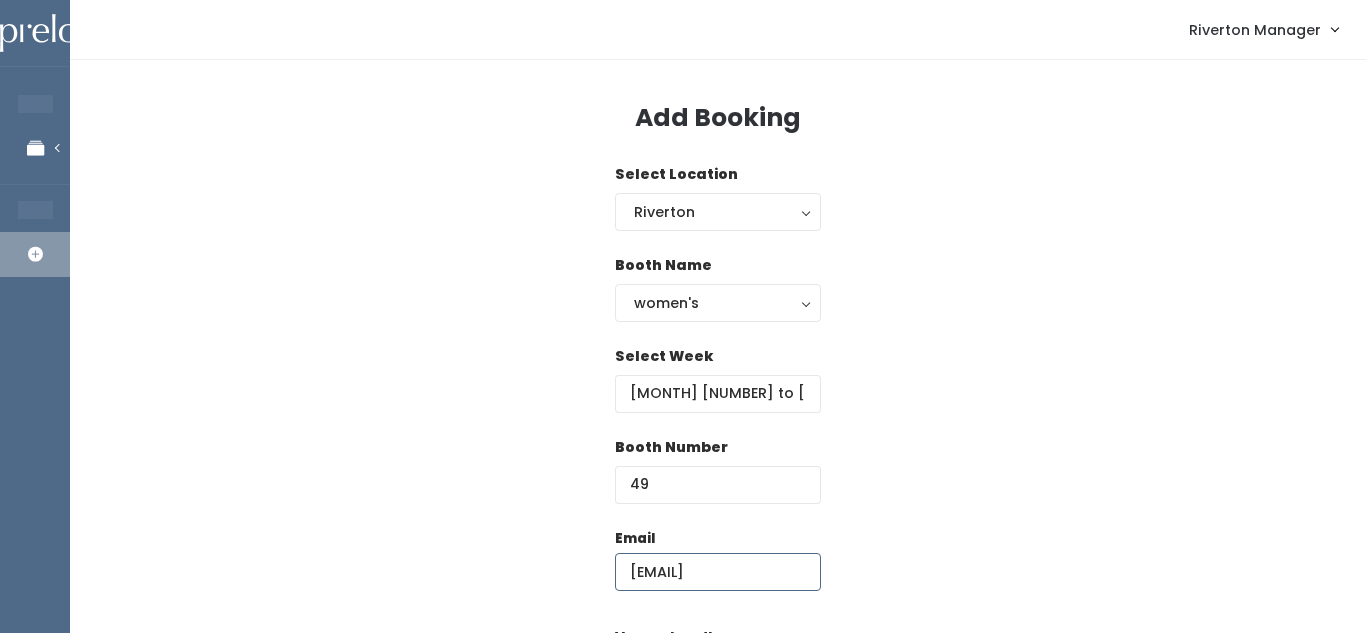 scroll, scrollTop: 0, scrollLeft: 66, axis: horizontal 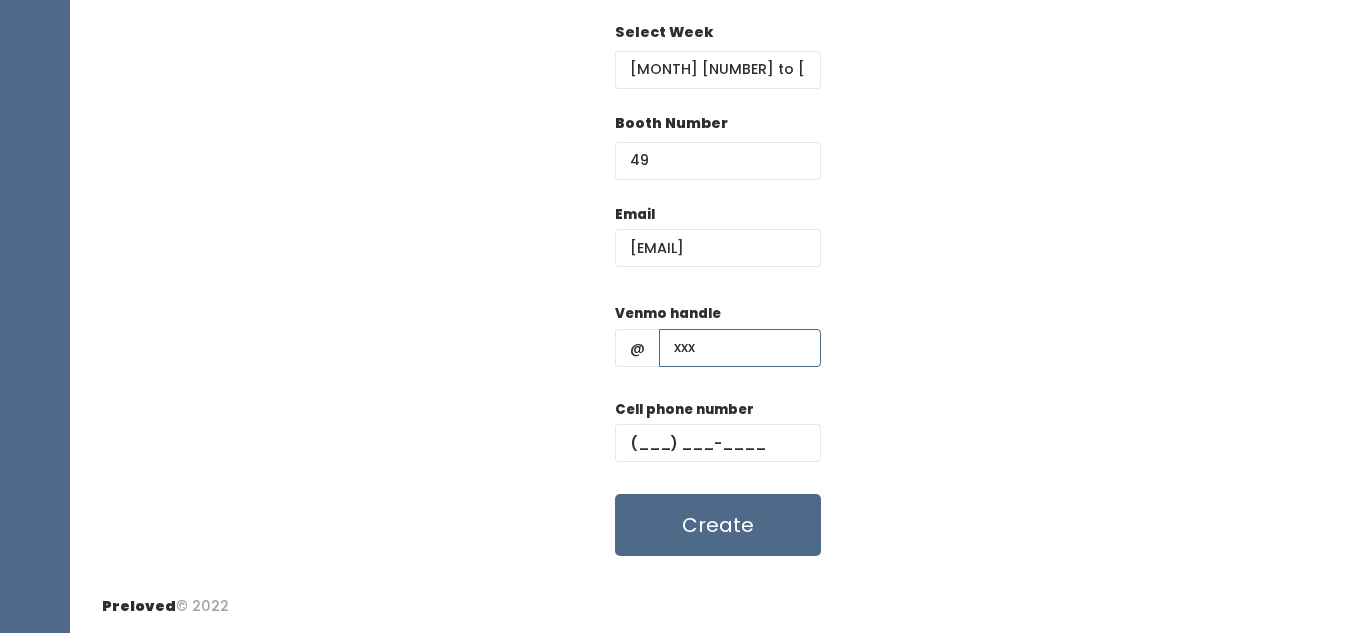 type on "xxx" 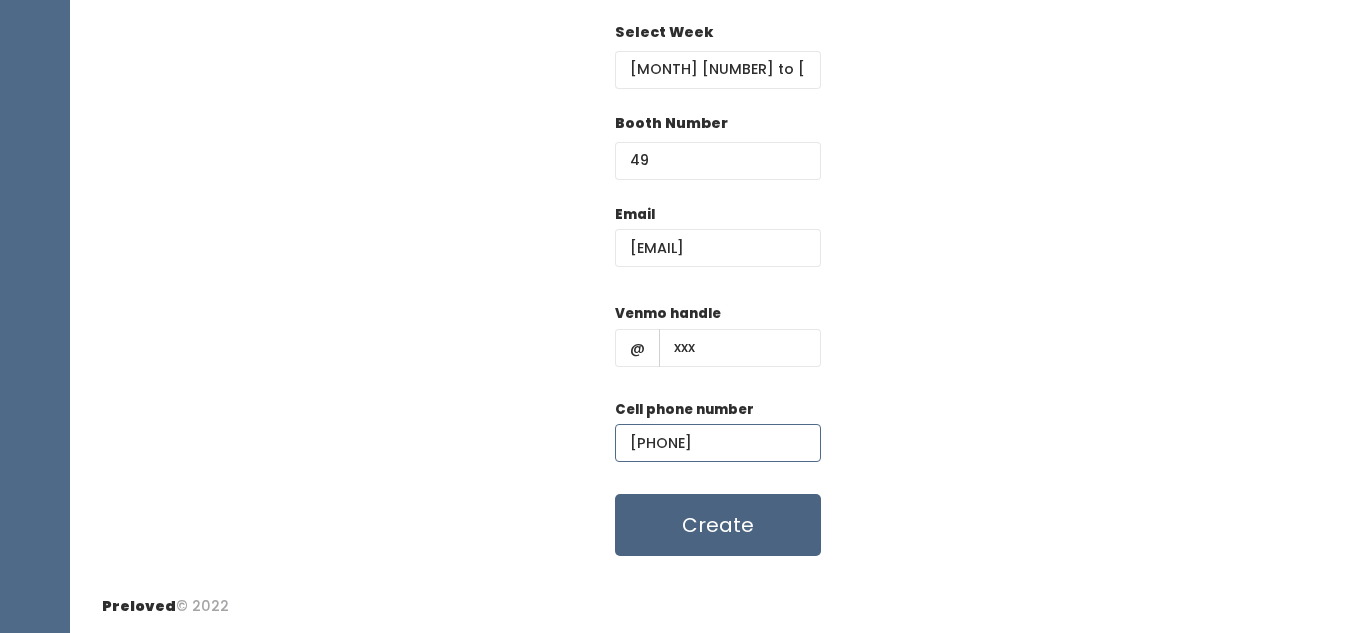 type on "(777) 777-7777" 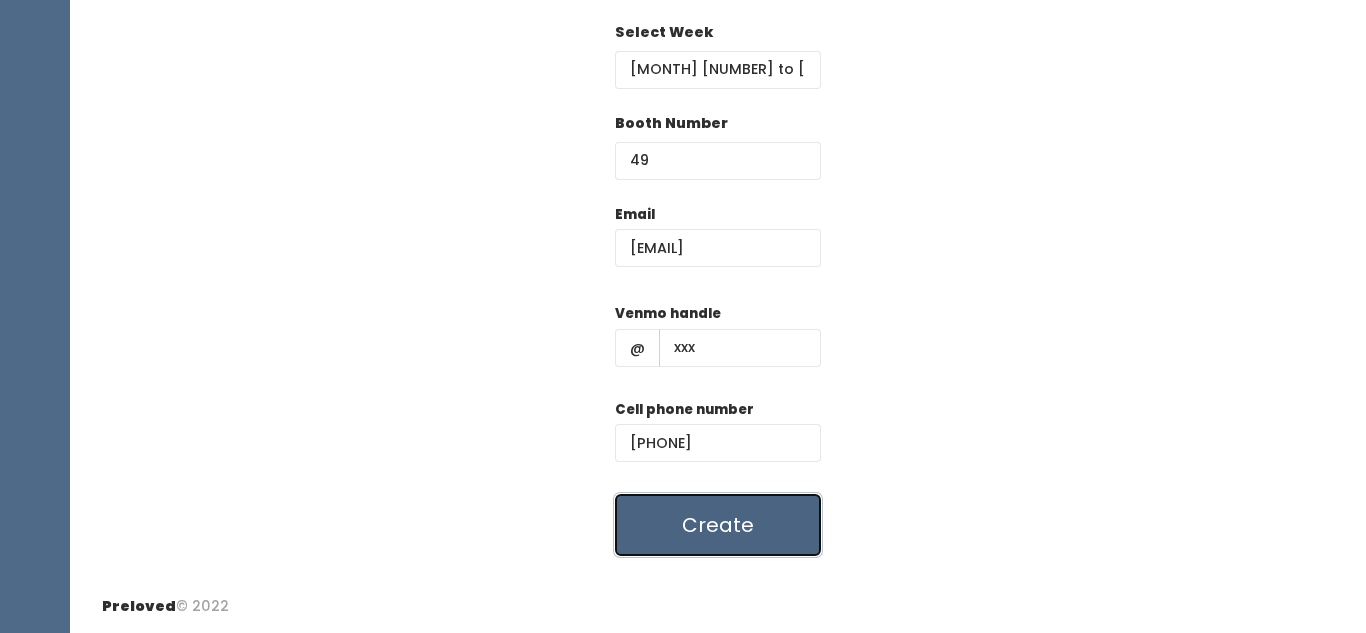 click on "Create" at bounding box center (718, 525) 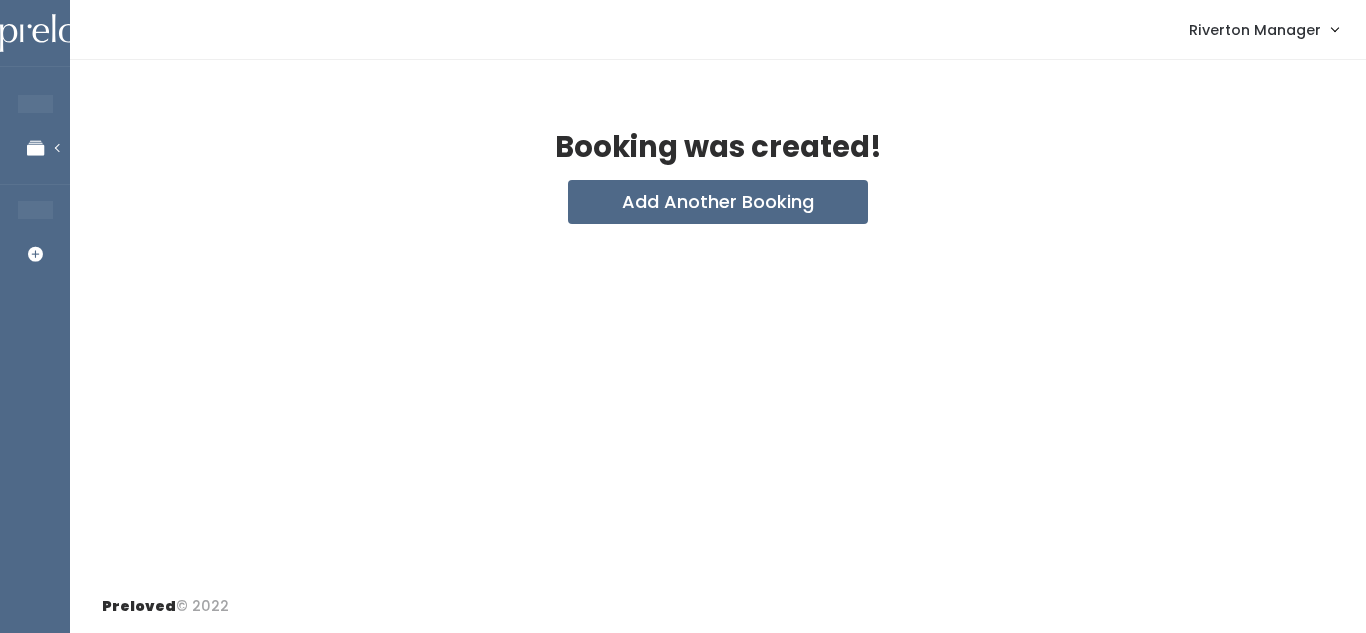 scroll, scrollTop: 0, scrollLeft: 0, axis: both 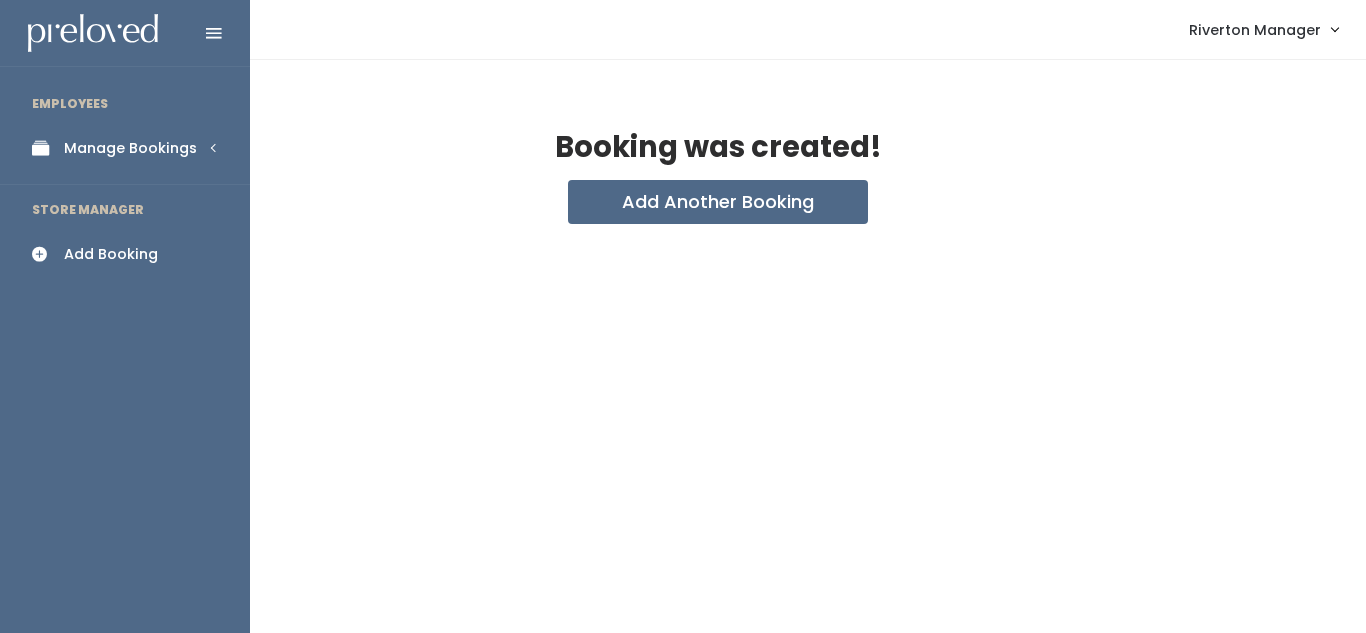 click on "Manage Bookings" at bounding box center [125, 148] 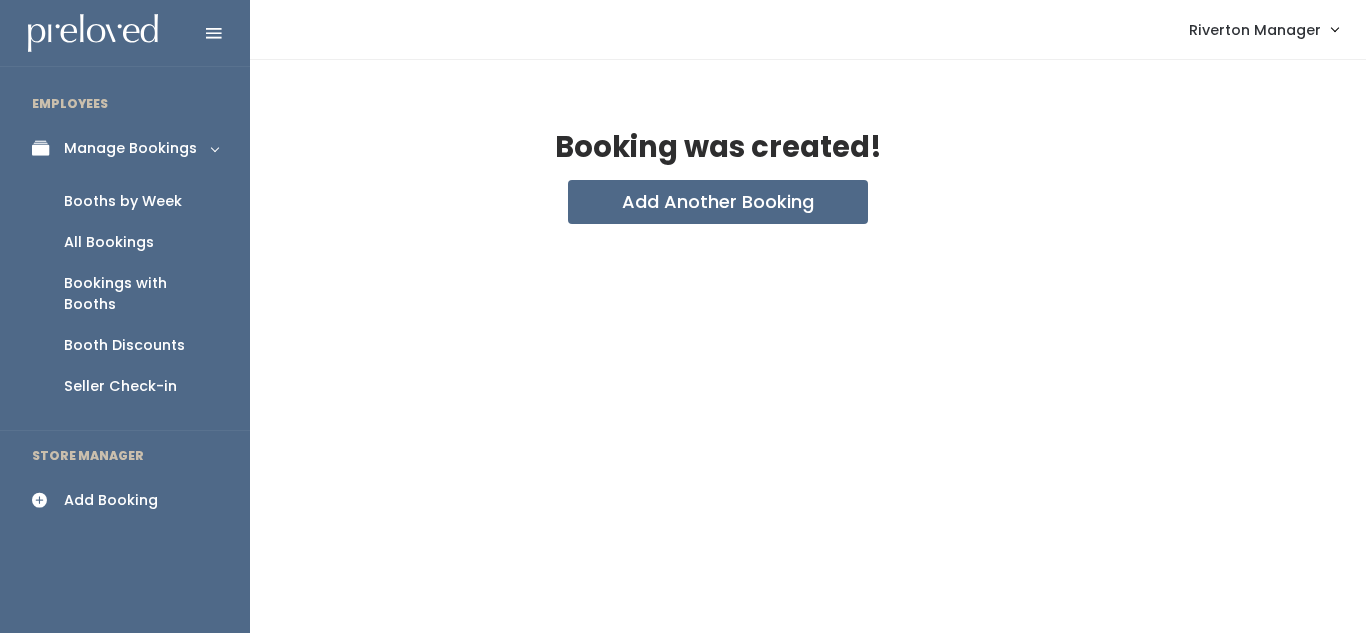 click on "All Bookings" at bounding box center (109, 242) 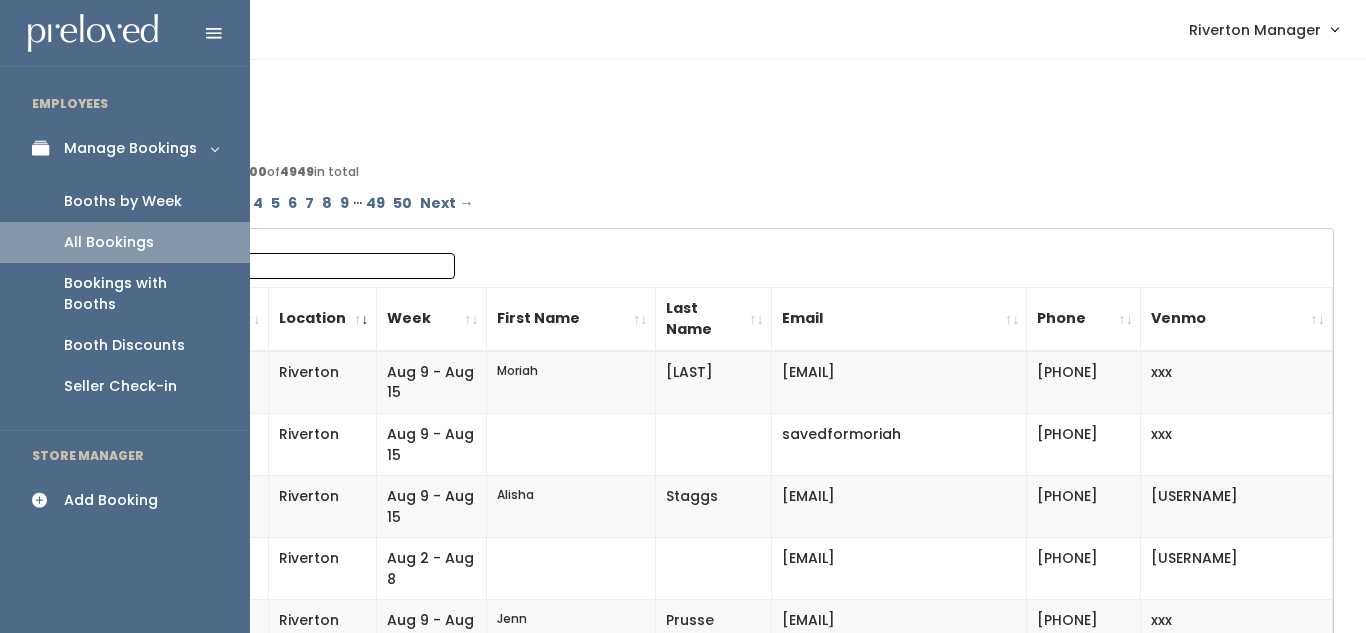 scroll, scrollTop: 0, scrollLeft: 0, axis: both 